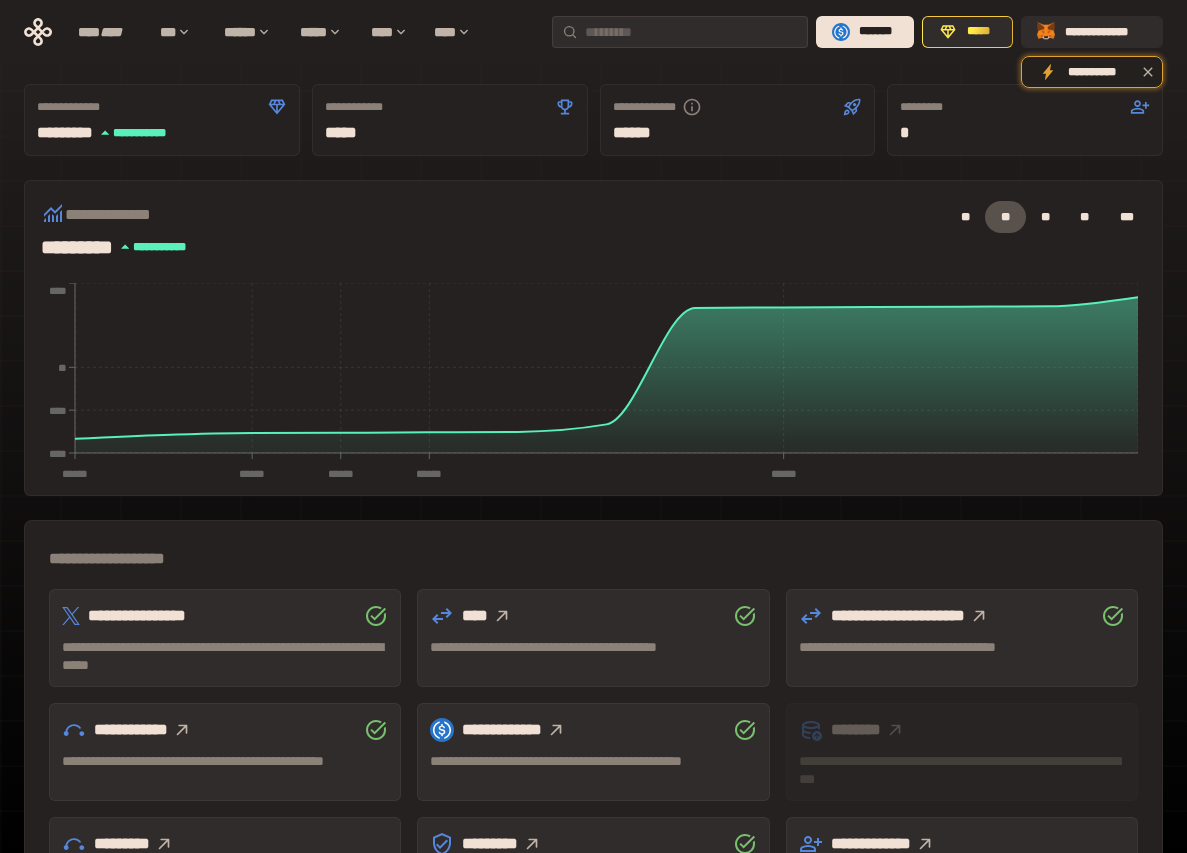 scroll, scrollTop: 0, scrollLeft: 0, axis: both 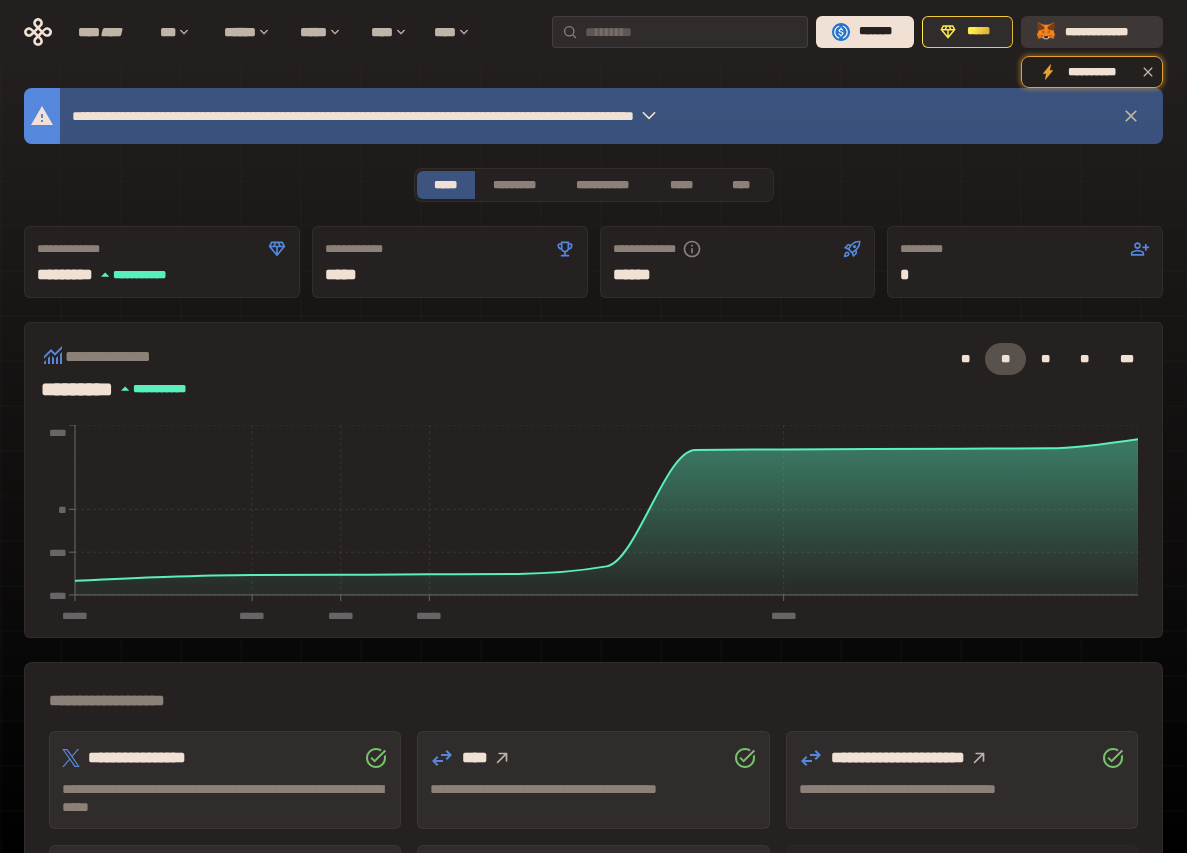click on "**********" at bounding box center [1106, 32] 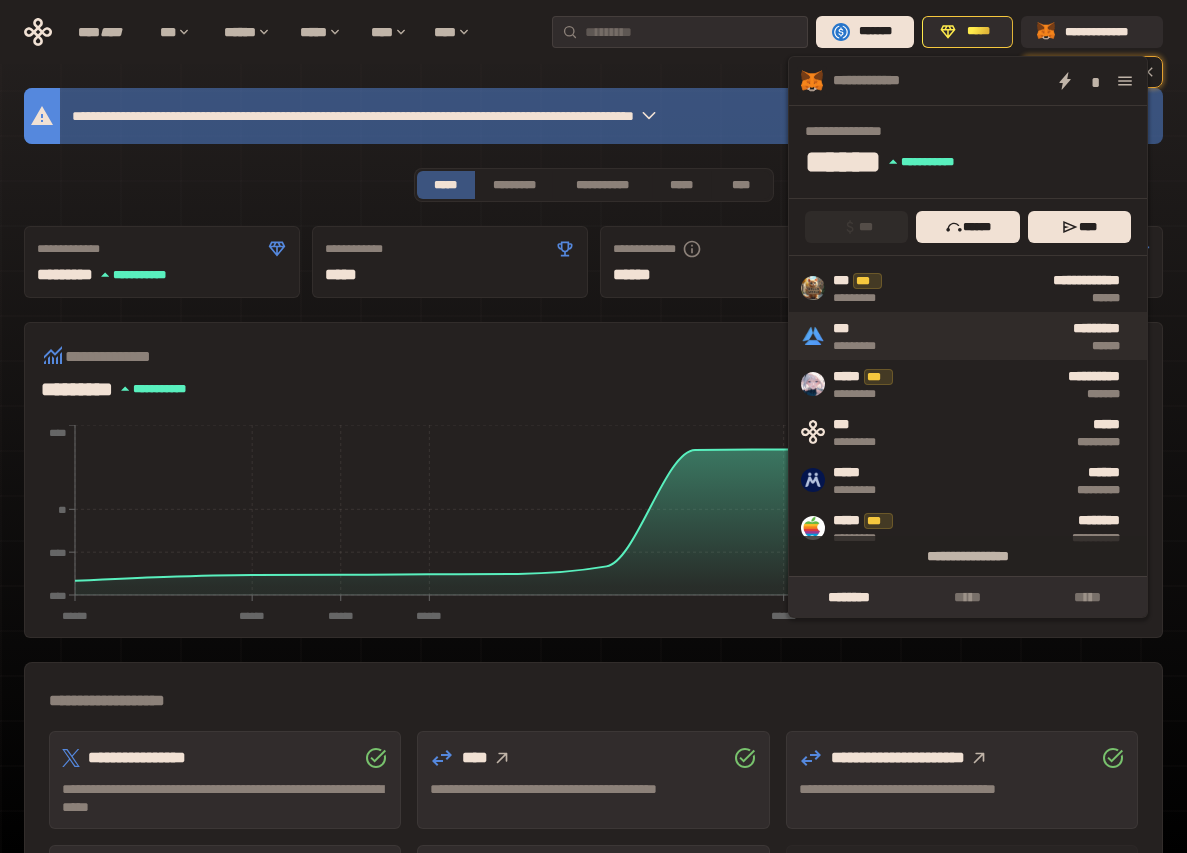 click on "******" at bounding box center [1012, 346] 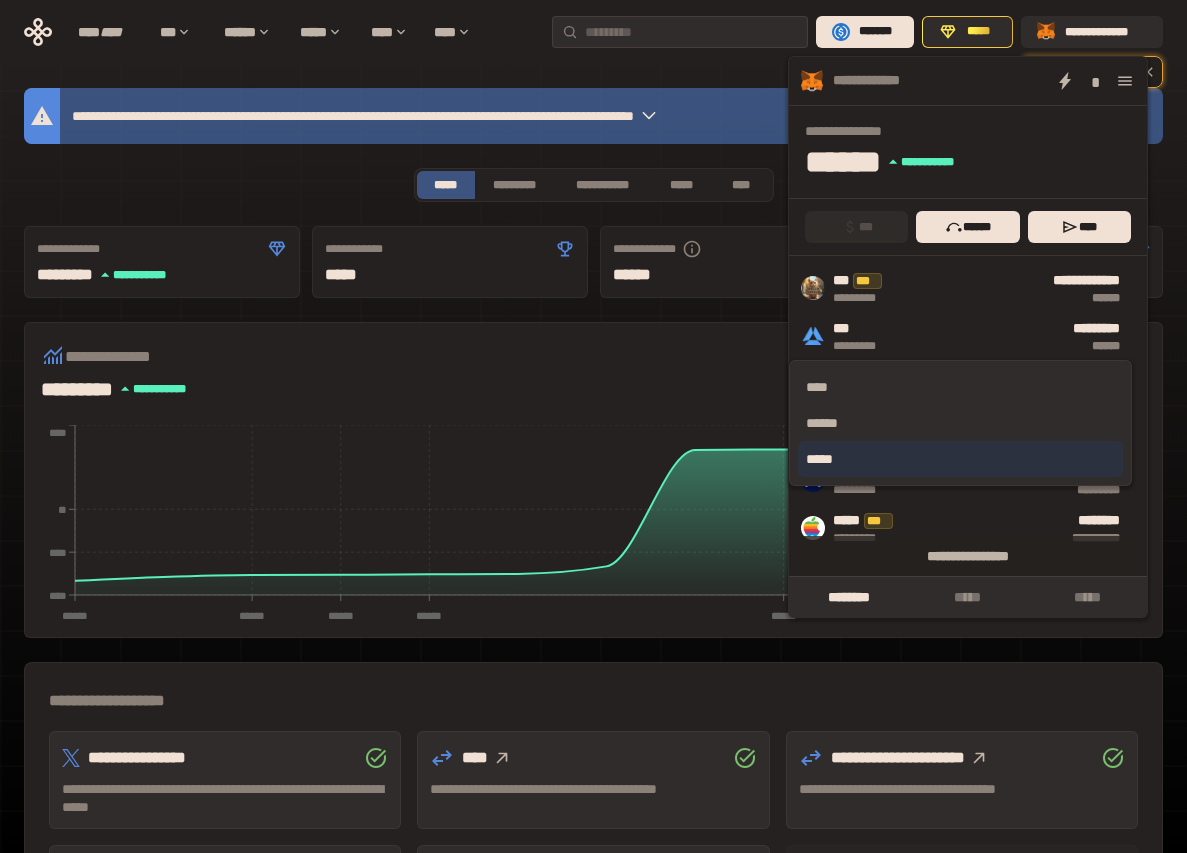 click on "*****" at bounding box center (960, 459) 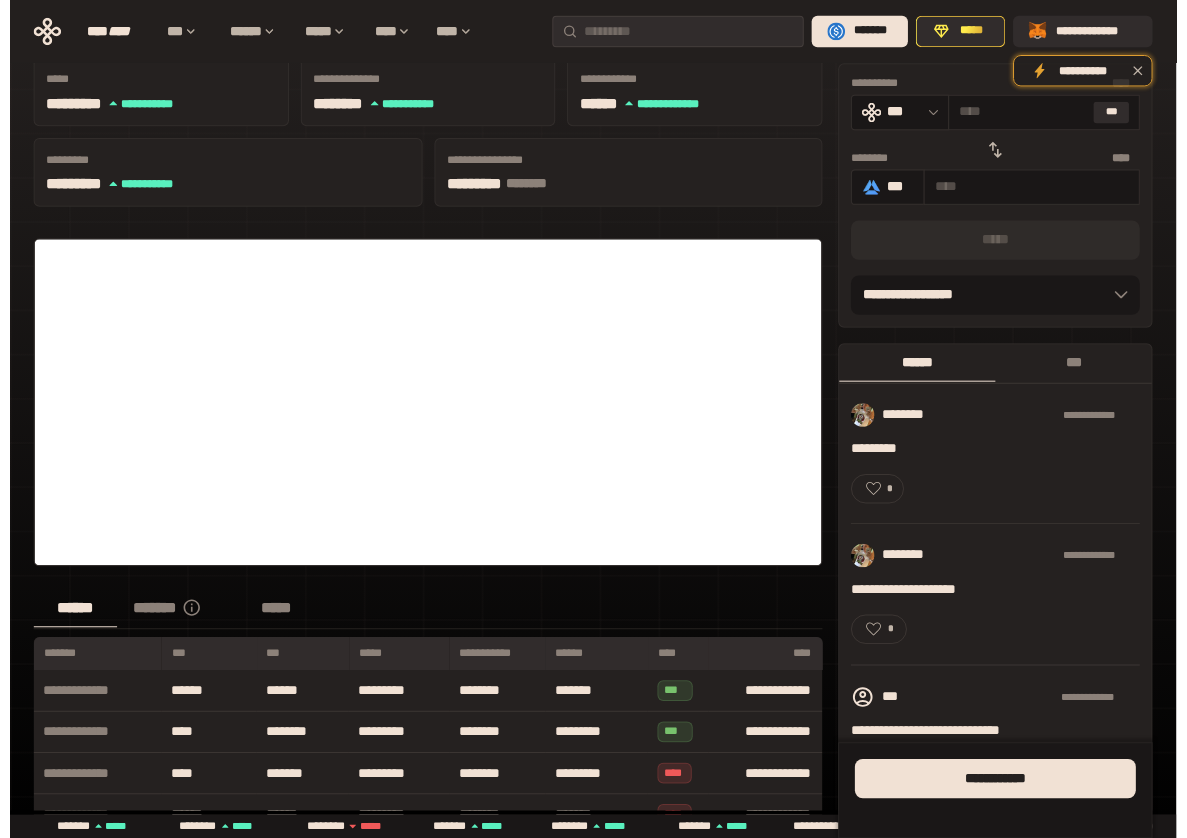 scroll, scrollTop: 164, scrollLeft: 0, axis: vertical 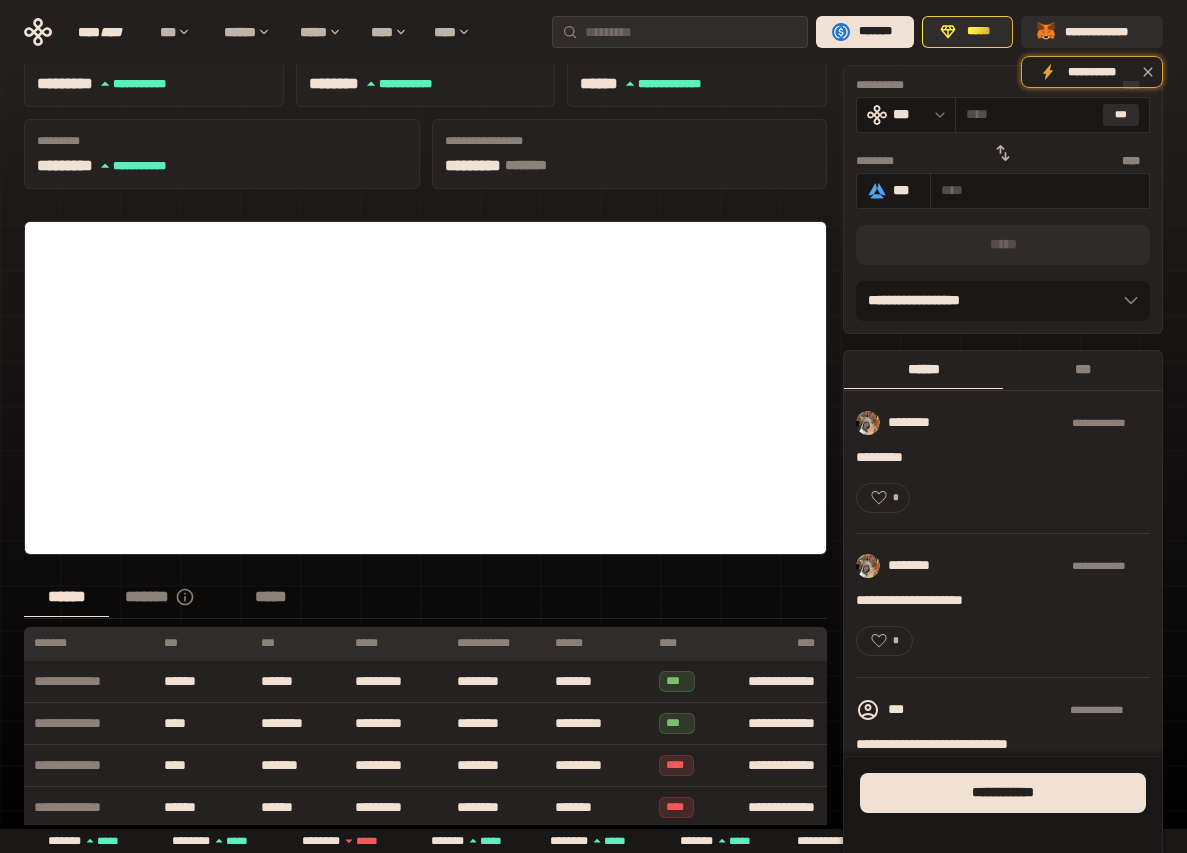 click 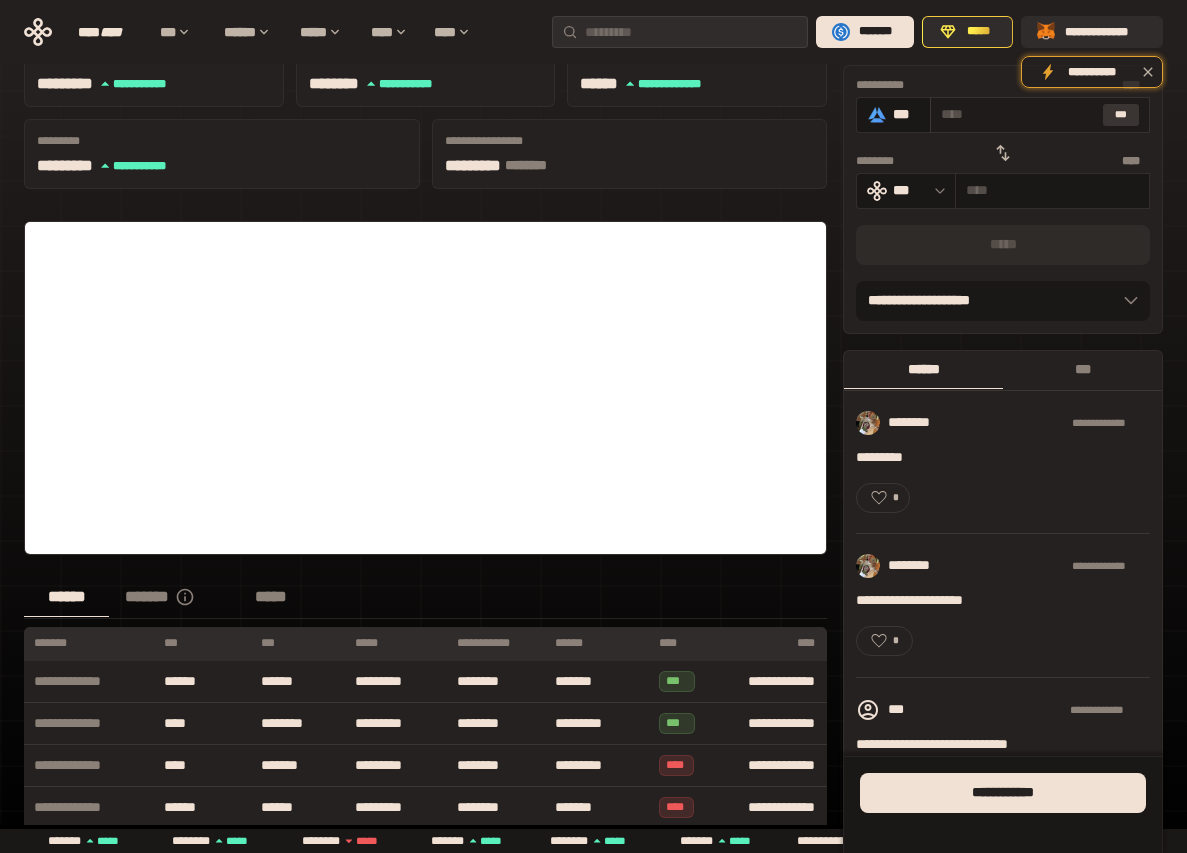 click on "***" at bounding box center (1121, 114) 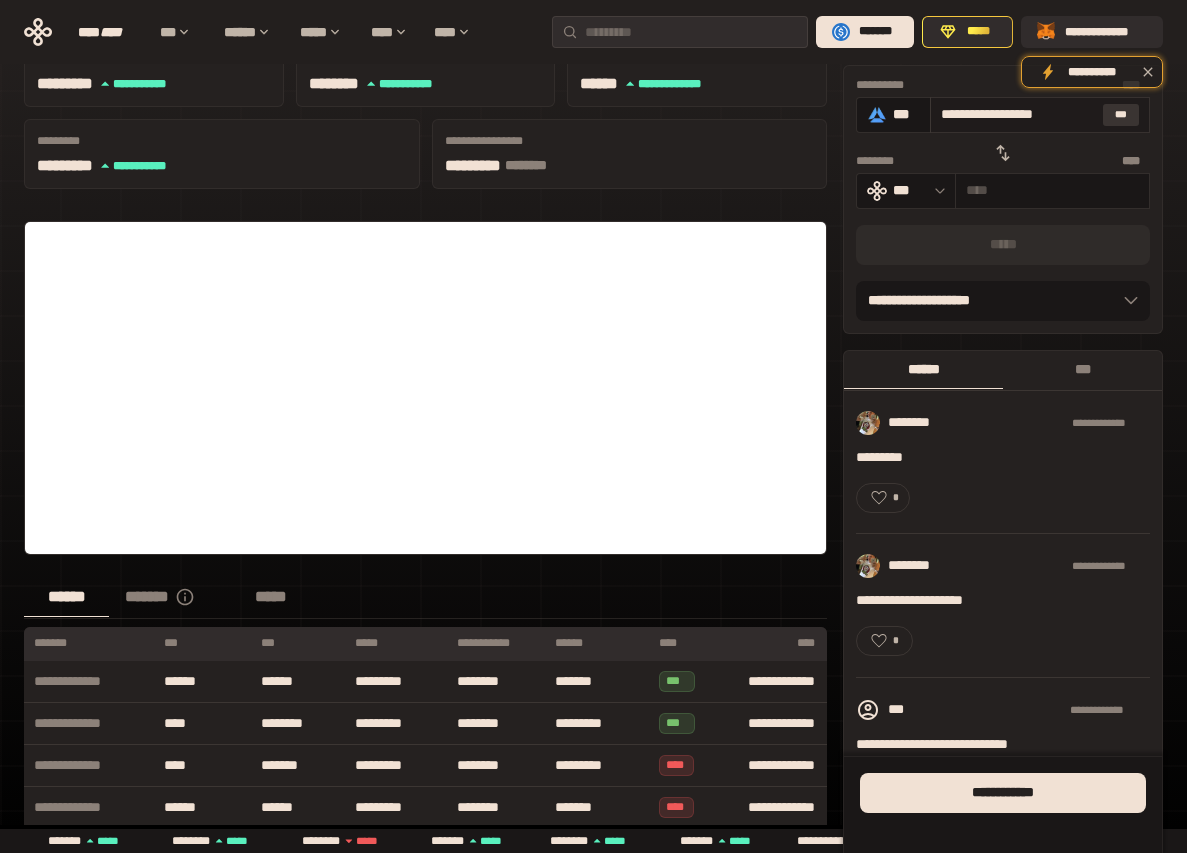 type on "**********" 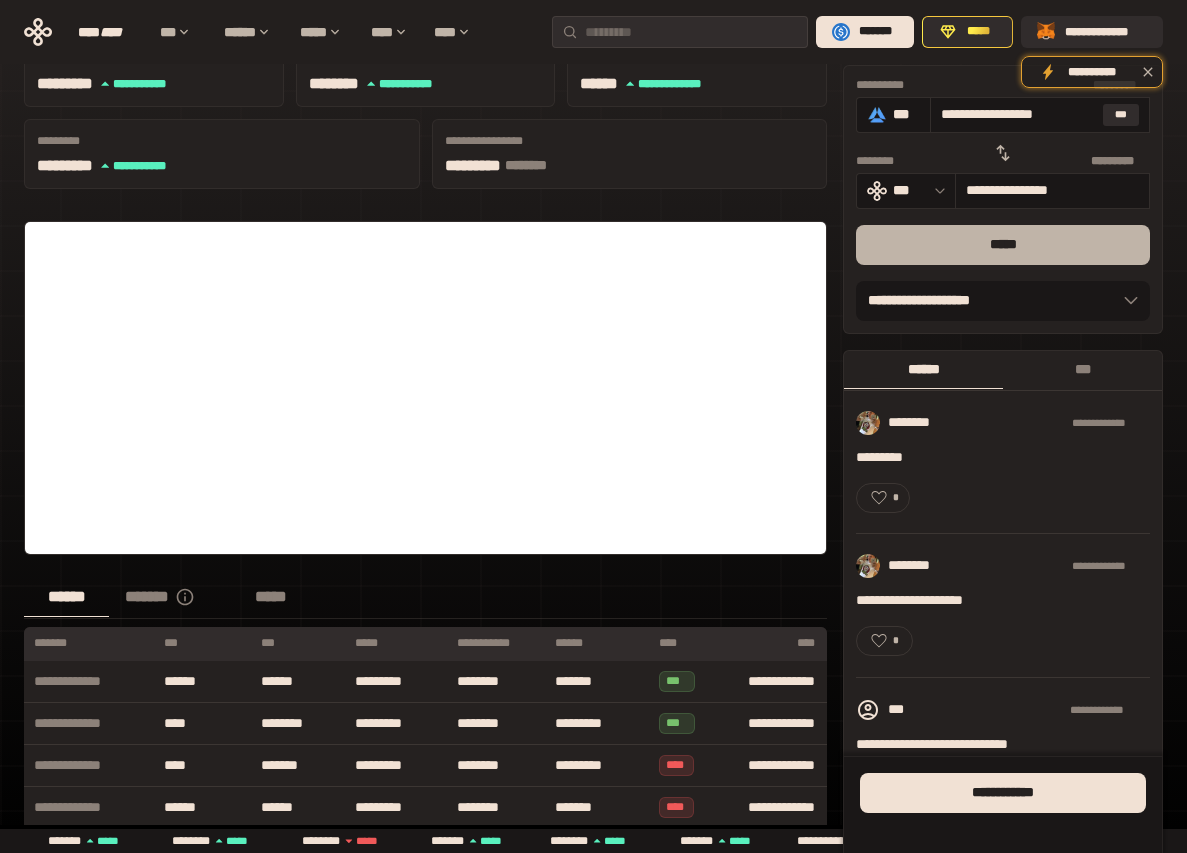 click on "*****" at bounding box center (1003, 244) 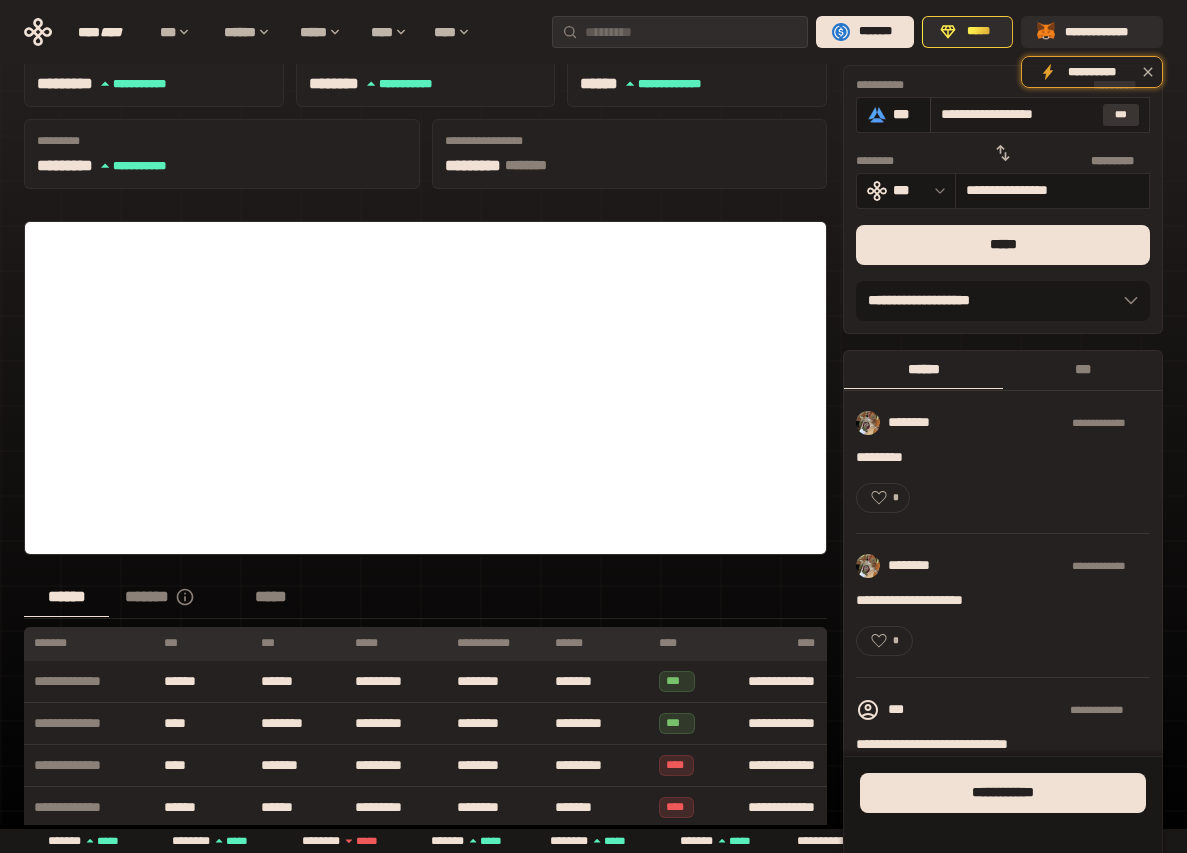 click on "***" at bounding box center (1121, 114) 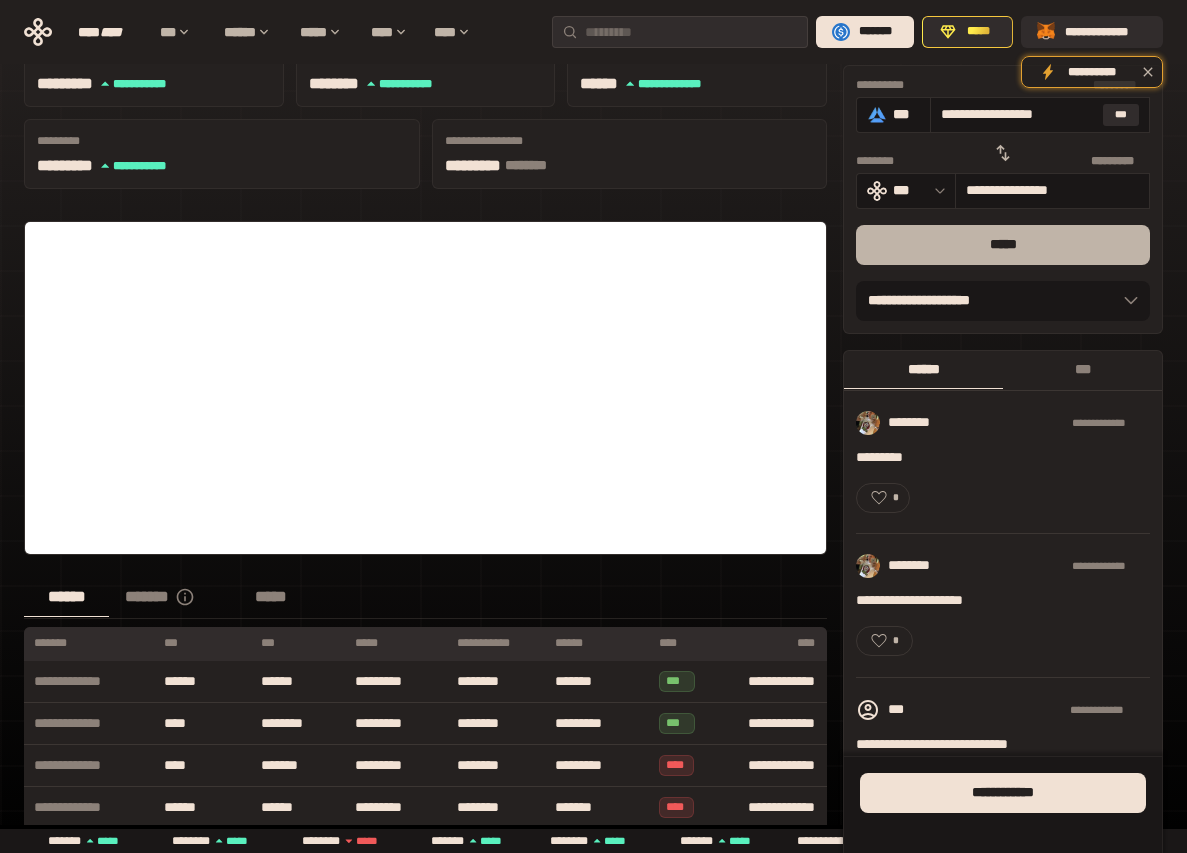 click on "*****" at bounding box center [1003, 244] 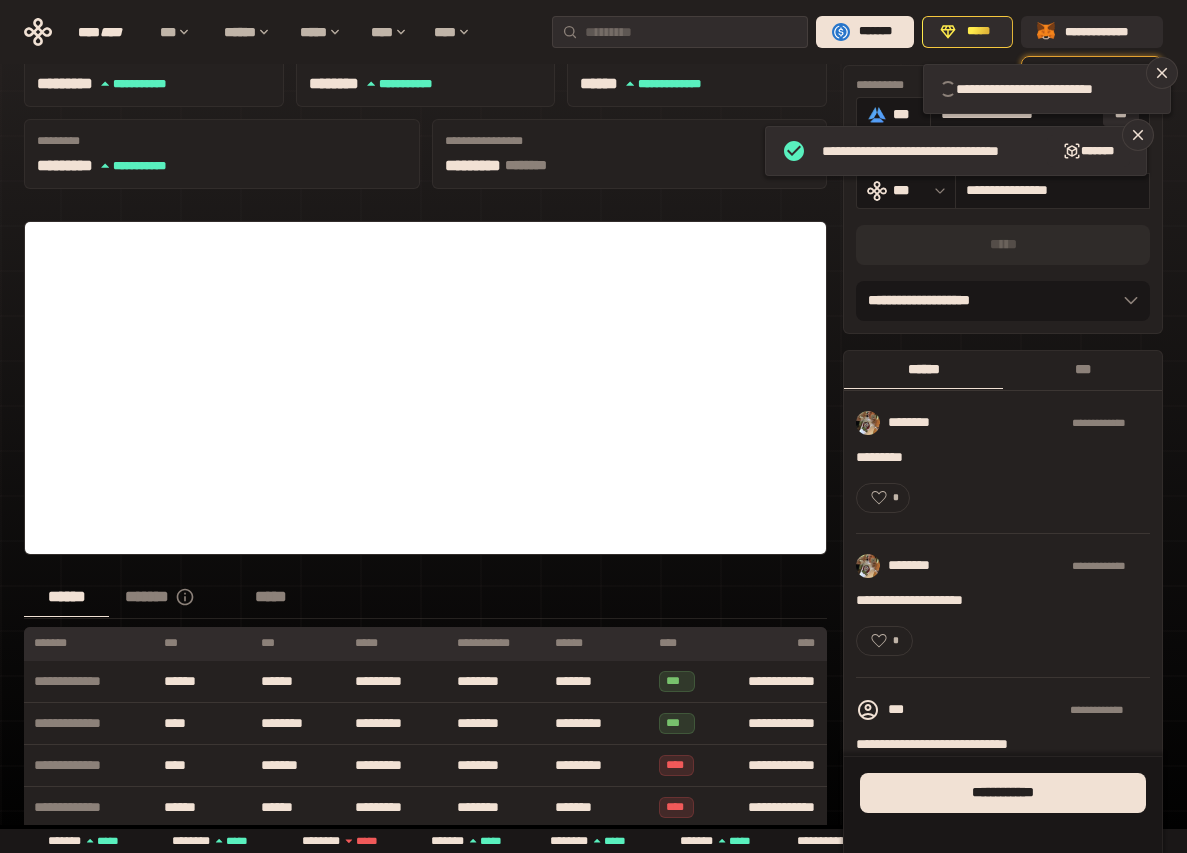 type 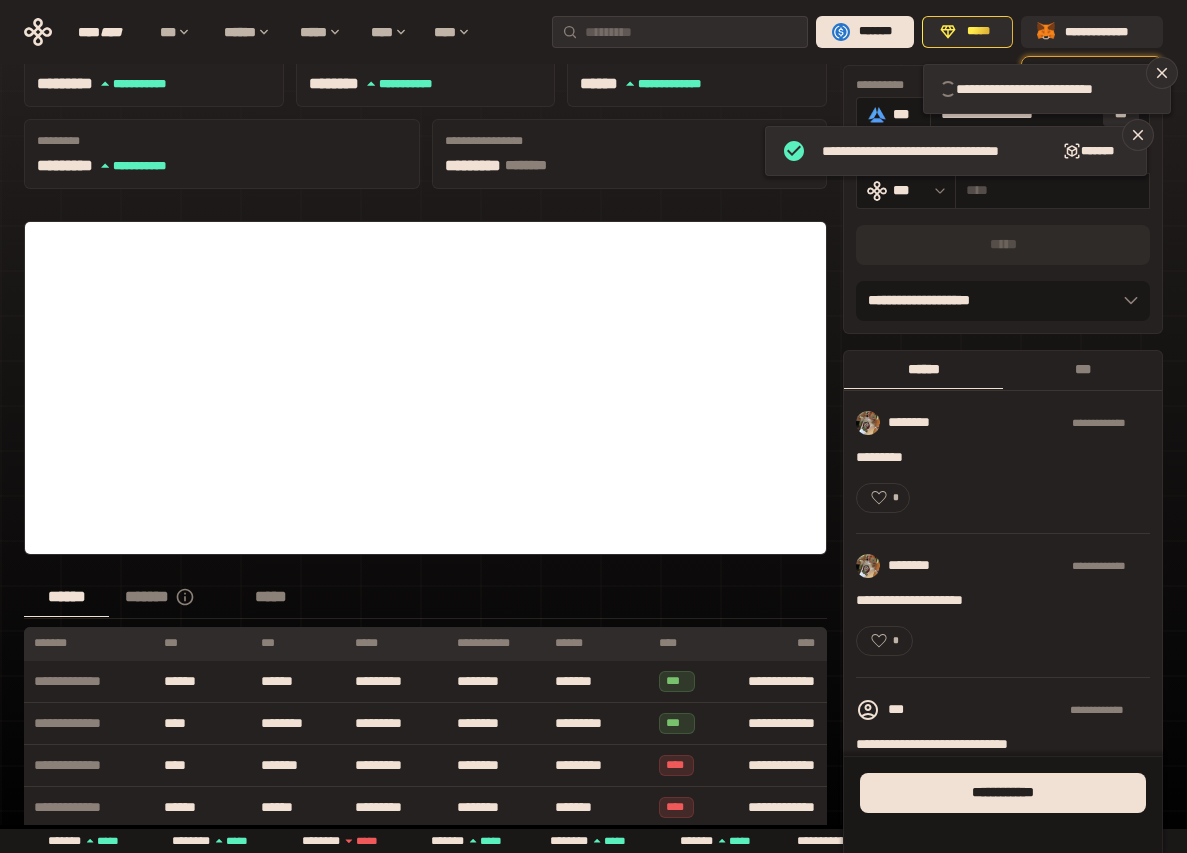 type 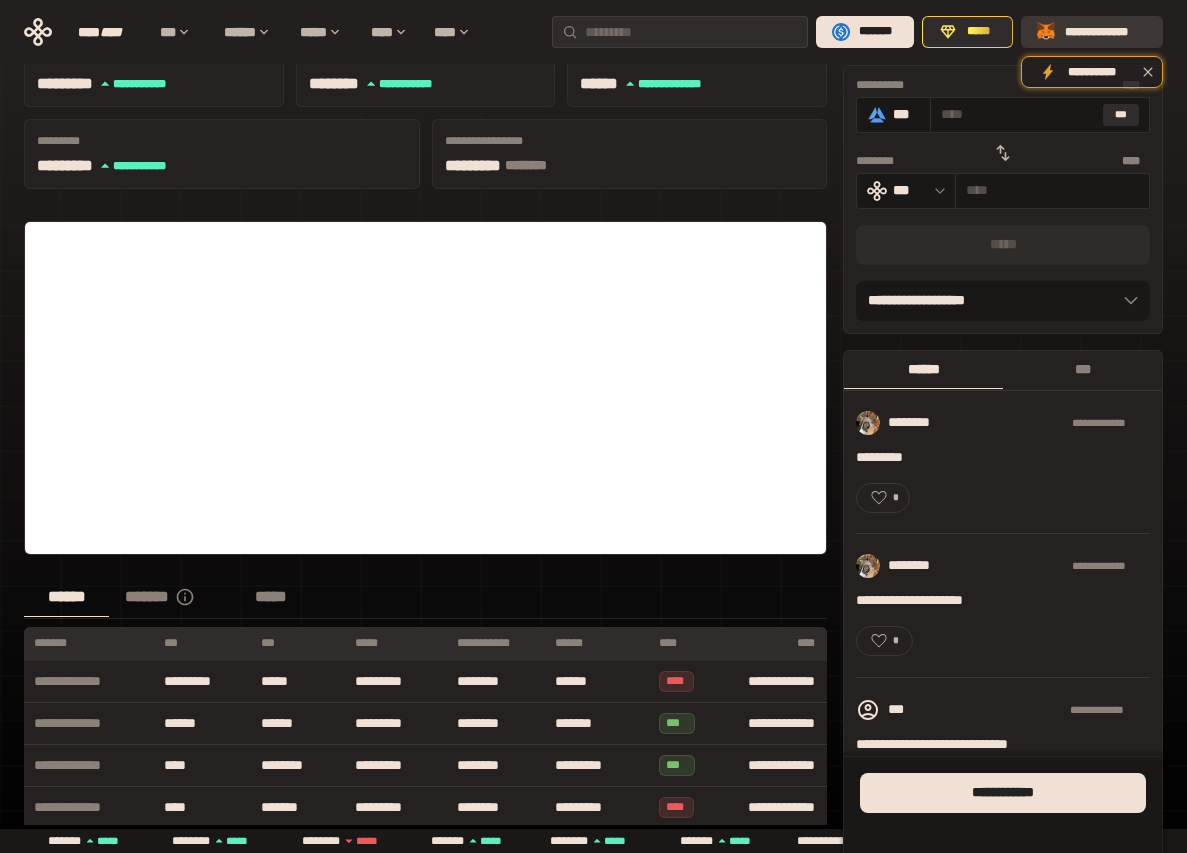 click on "**********" at bounding box center (1106, 32) 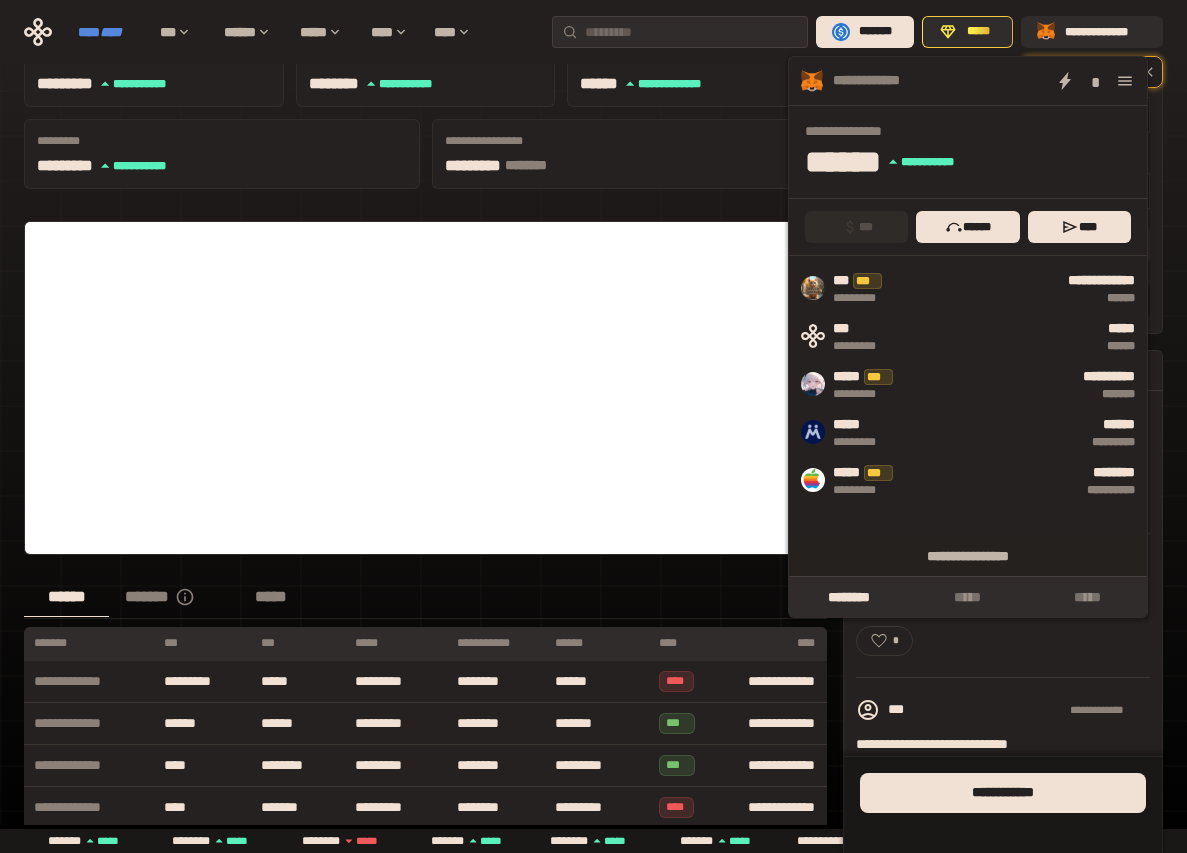 click on "****" at bounding box center (111, 32) 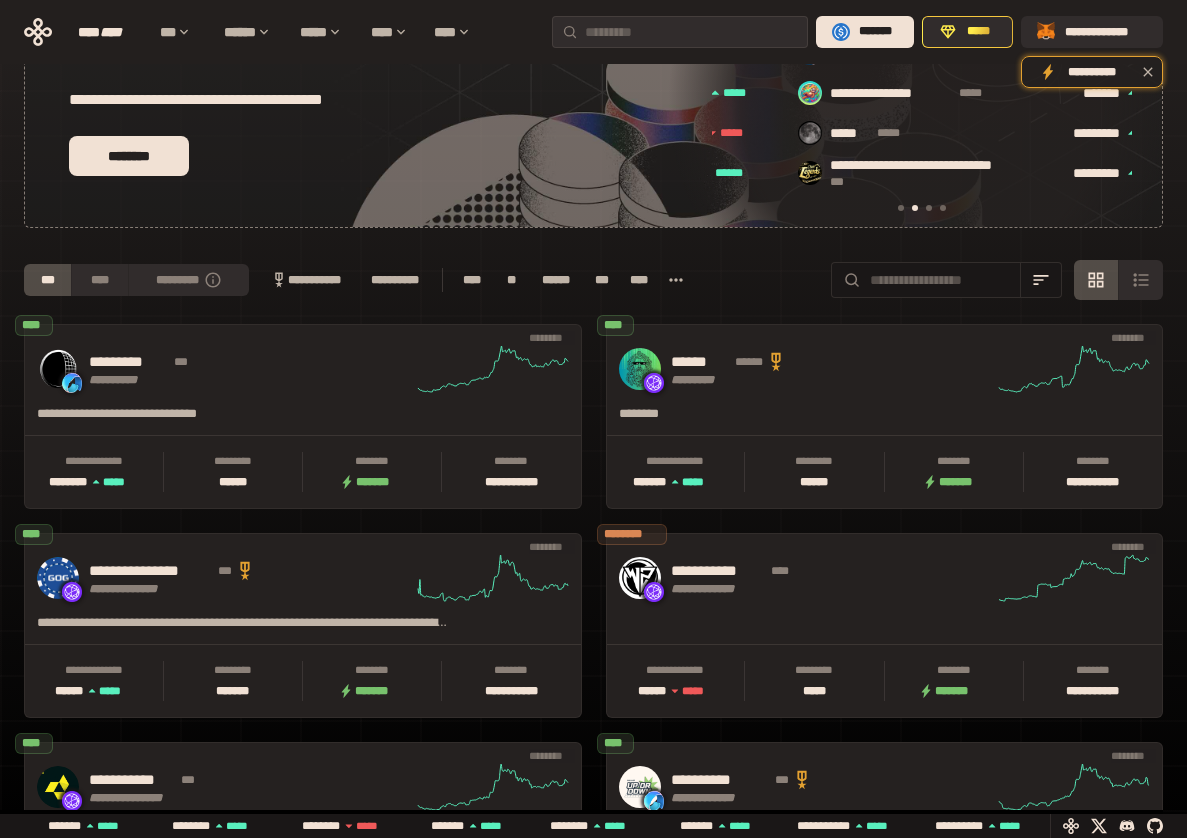scroll, scrollTop: 0, scrollLeft: 436, axis: horizontal 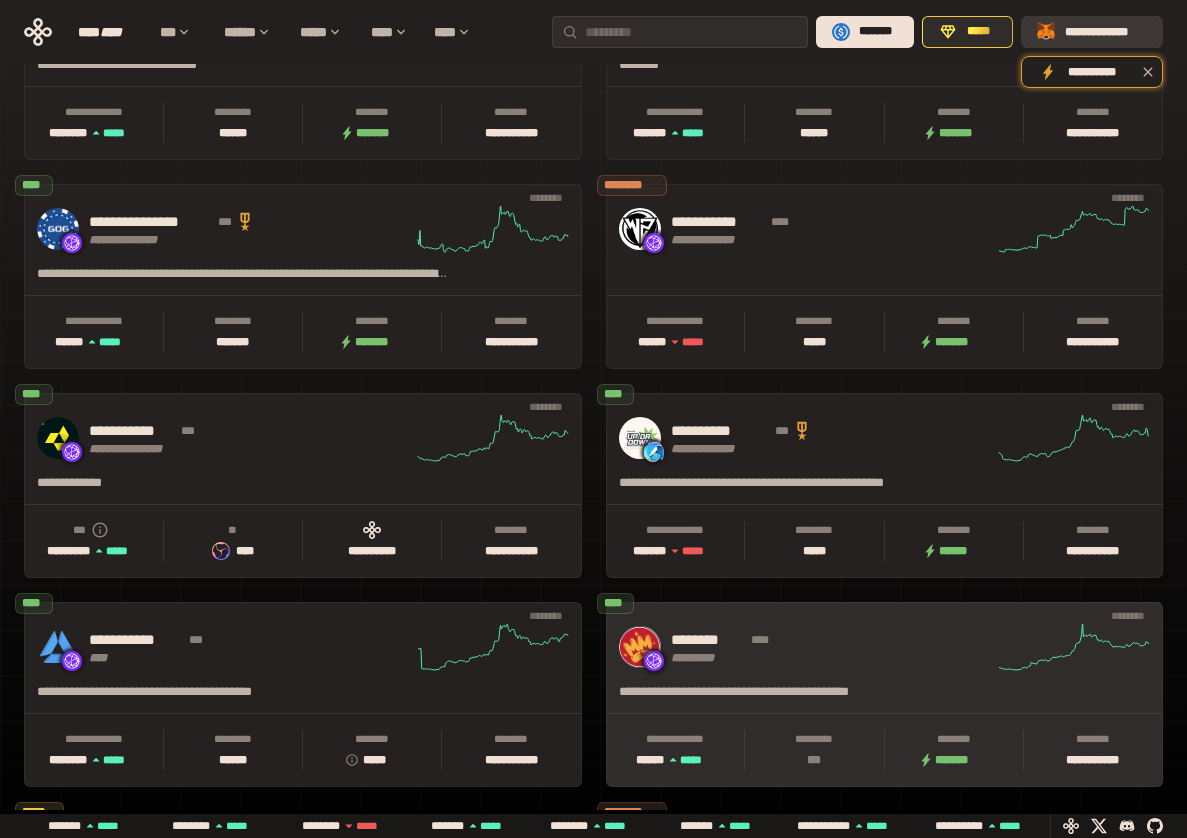 click on "**********" at bounding box center (1106, 32) 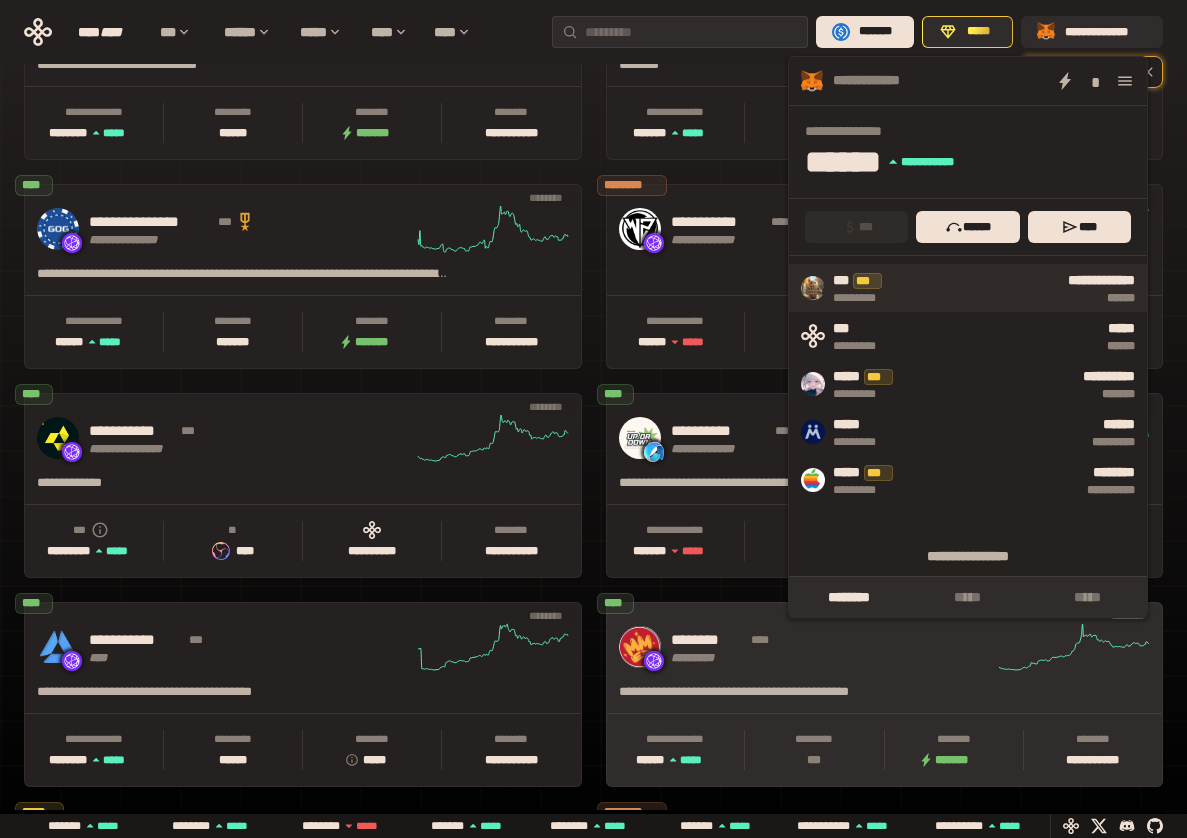 click on "**********" at bounding box center (1020, 288) 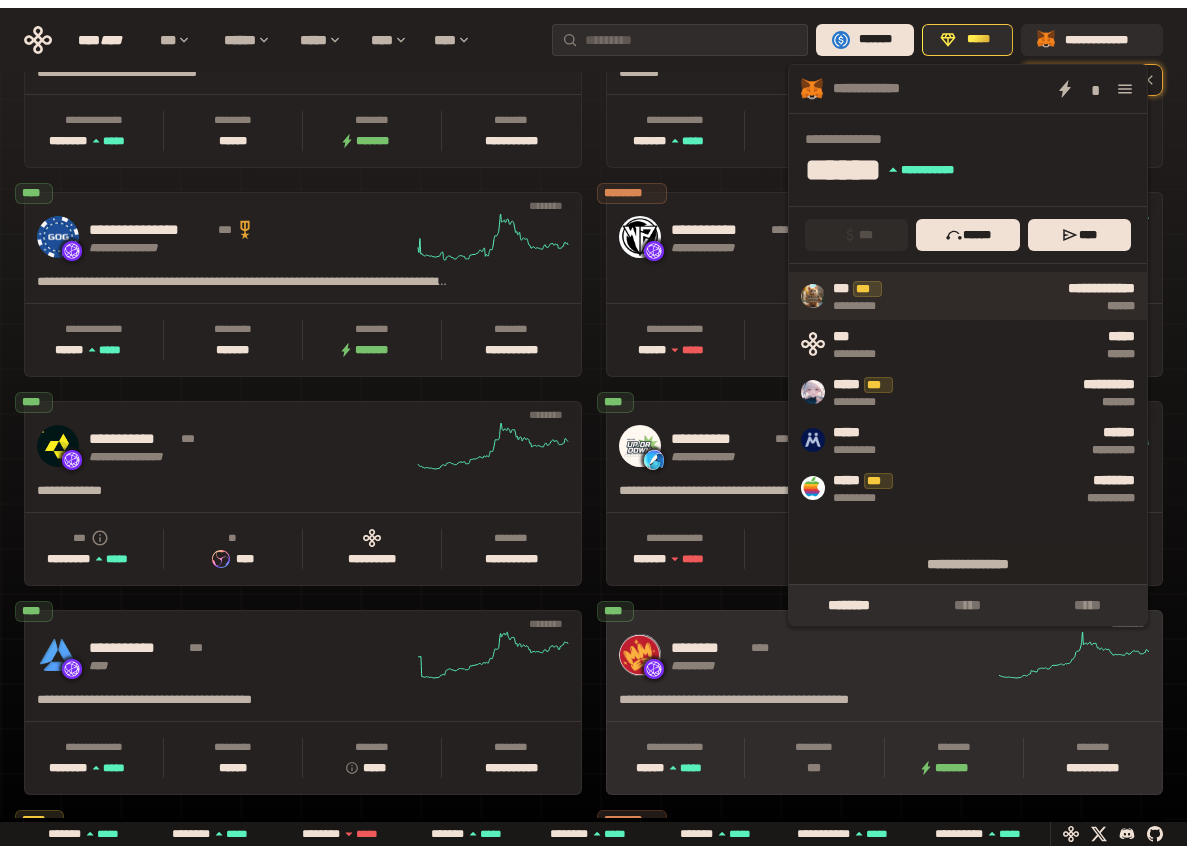 scroll, scrollTop: 0, scrollLeft: 16, axis: horizontal 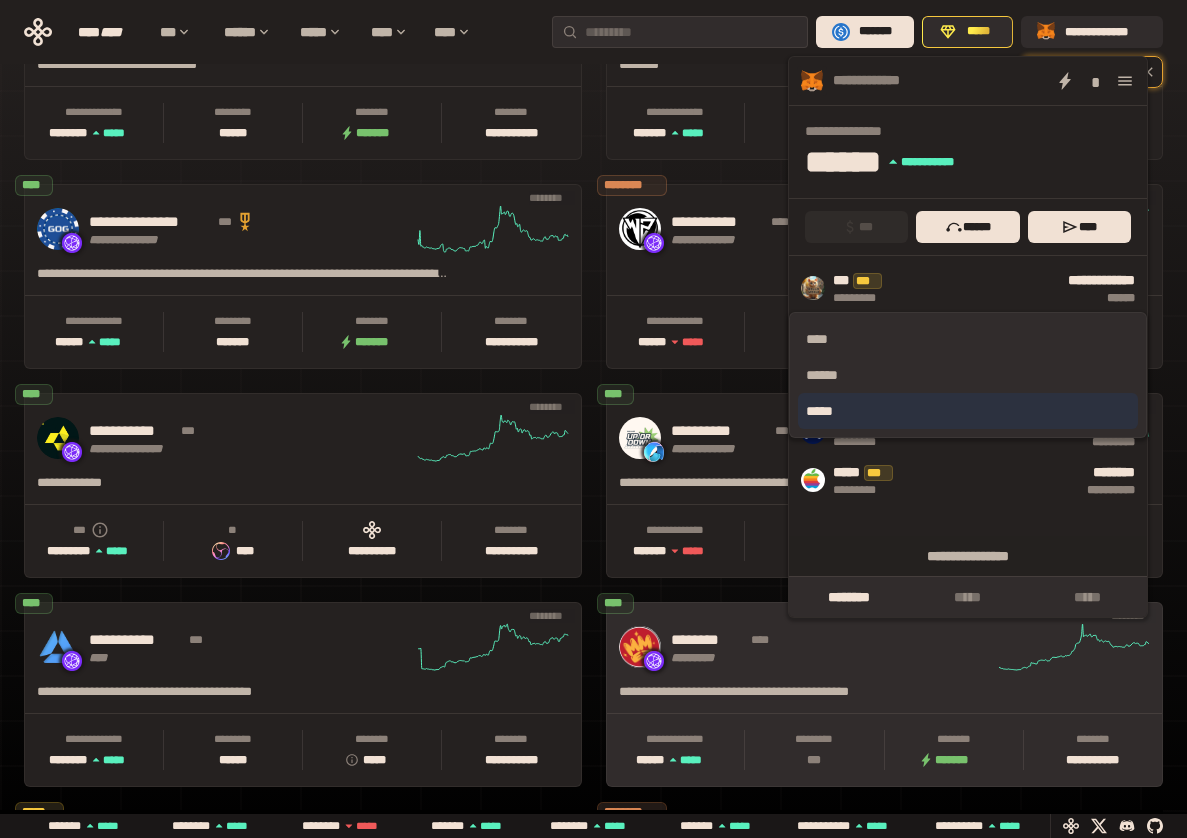 click on "*****" at bounding box center [968, 411] 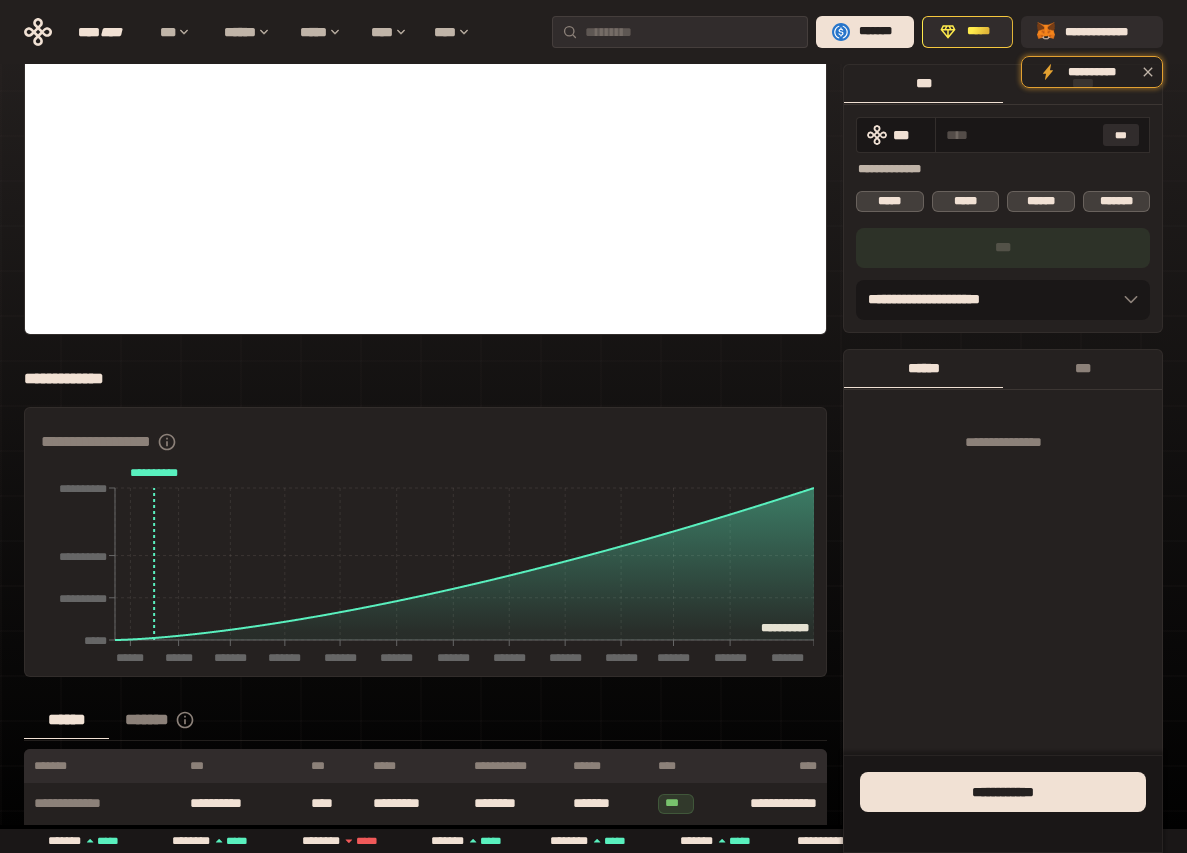 scroll, scrollTop: 716, scrollLeft: 0, axis: vertical 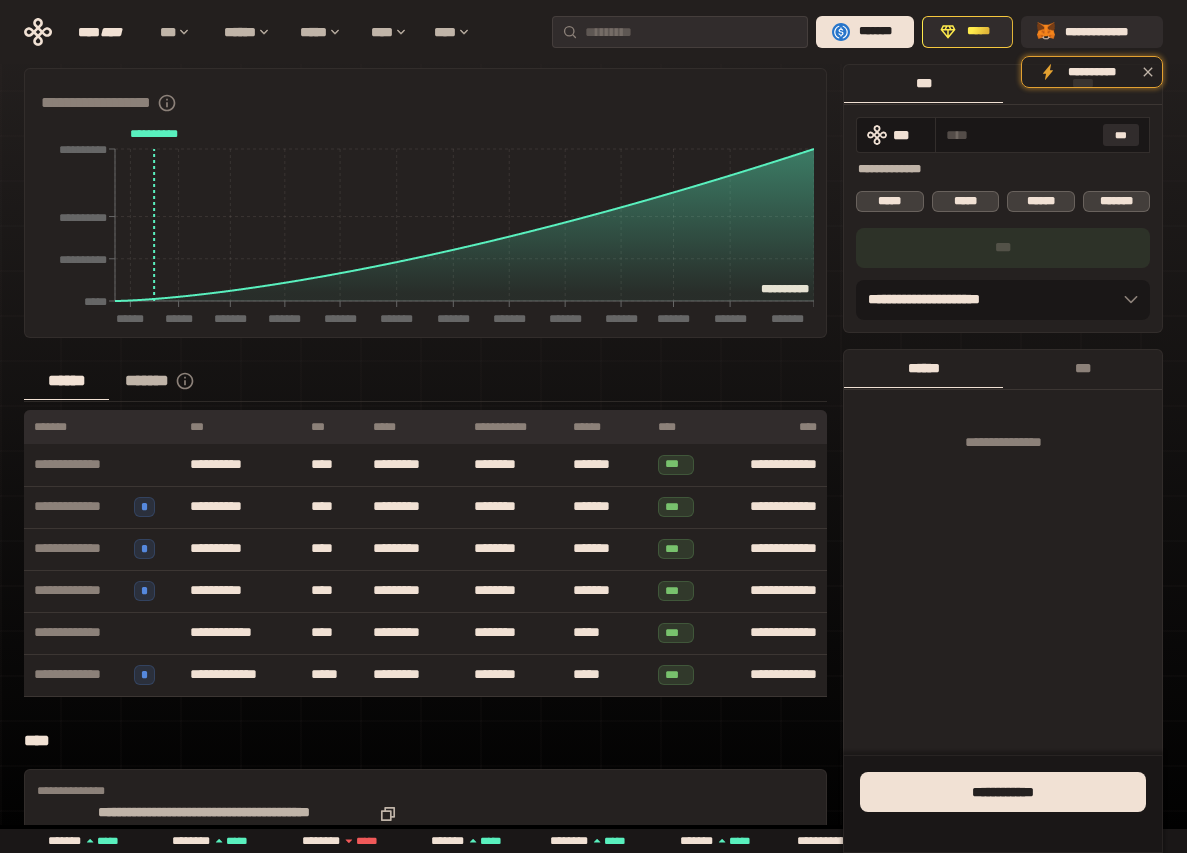 click on "*******" at bounding box center (171, 381) 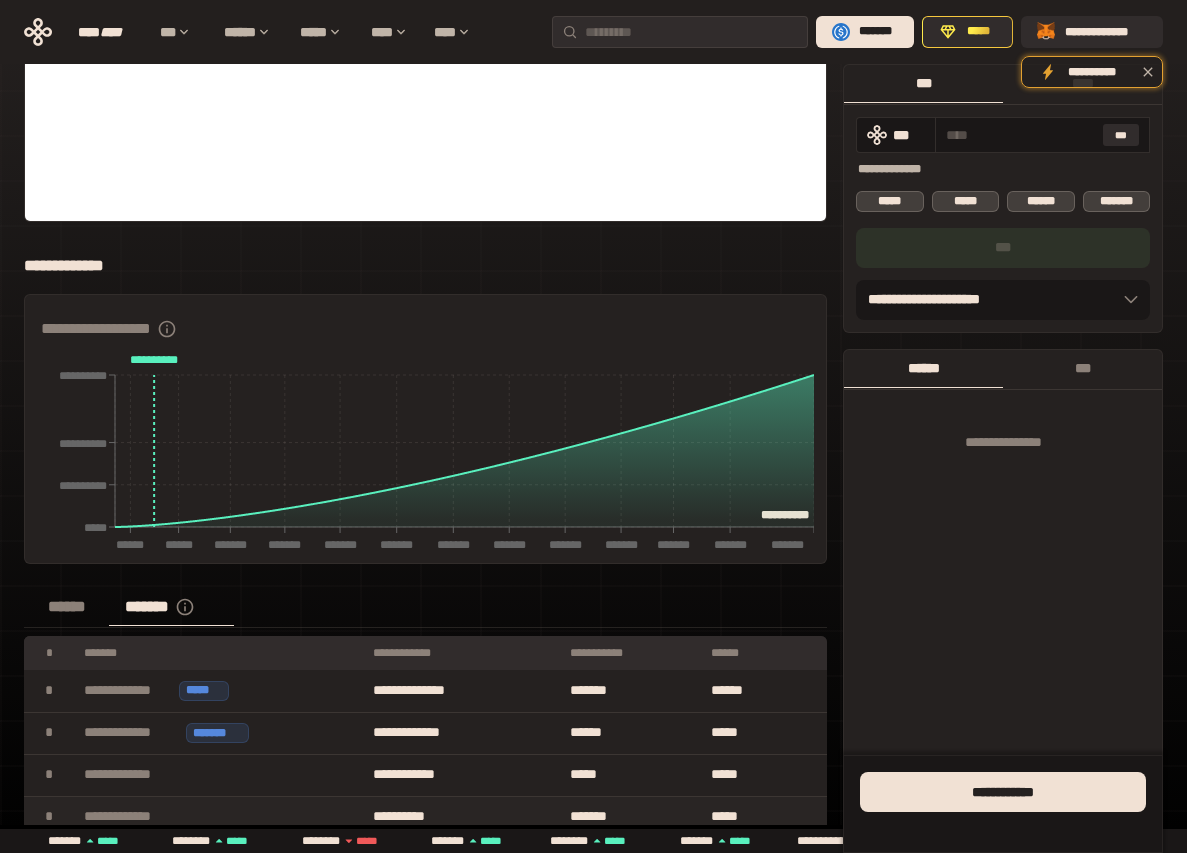 scroll, scrollTop: 41, scrollLeft: 0, axis: vertical 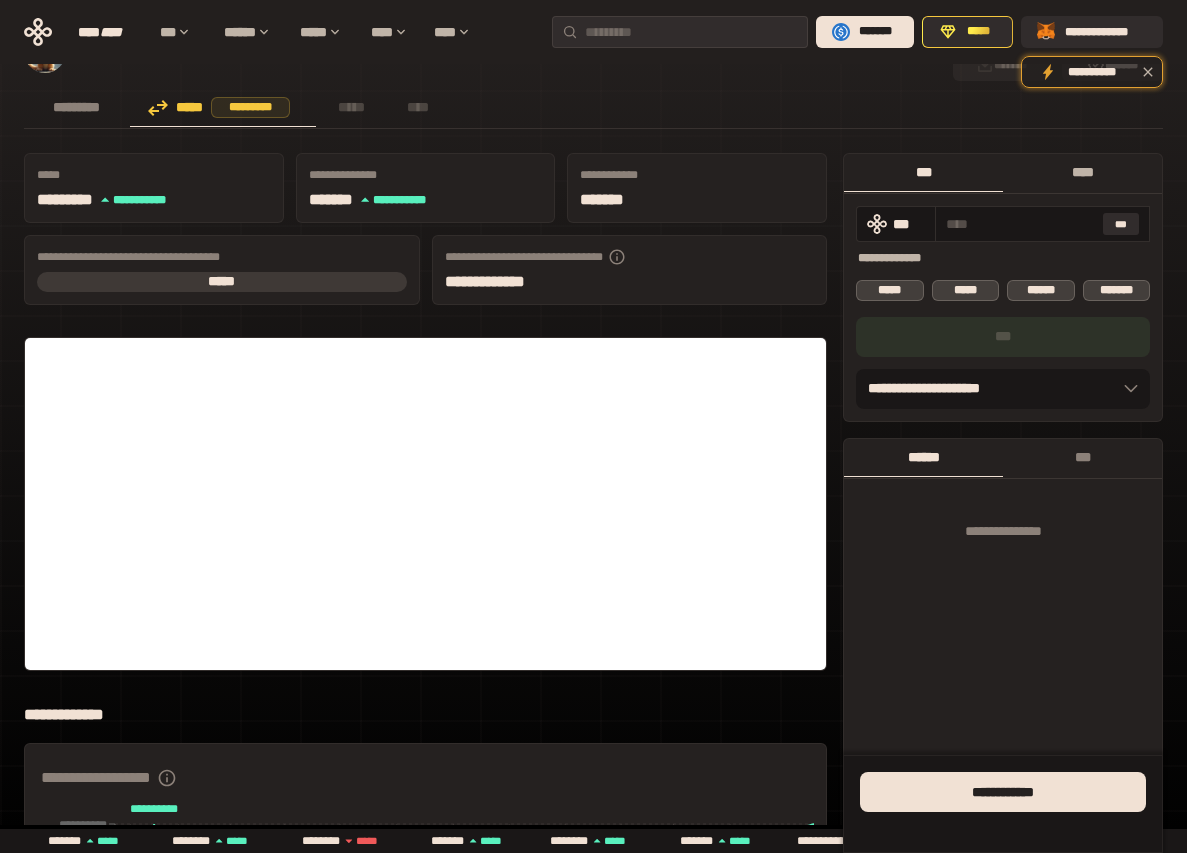 click on "****" at bounding box center (1082, 172) 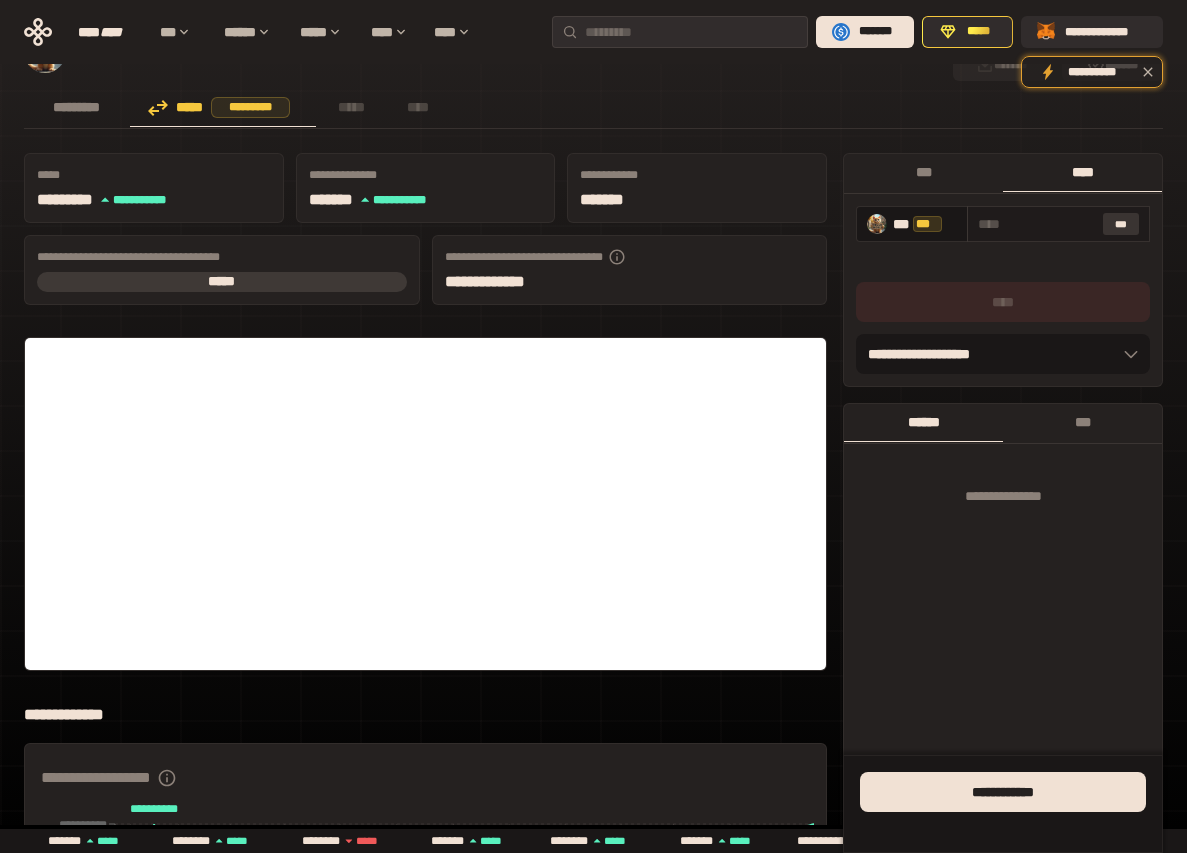 click on "***" at bounding box center [1121, 224] 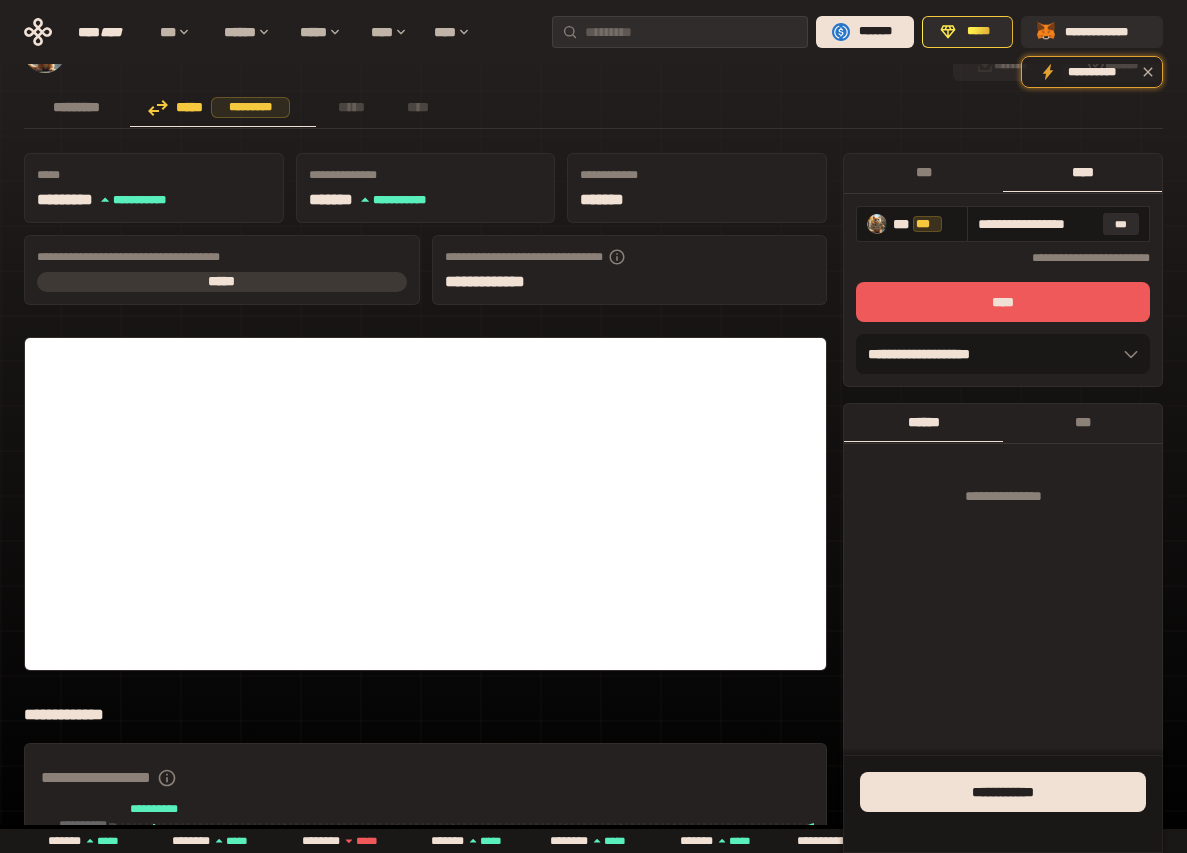 click on "****" at bounding box center (1003, 302) 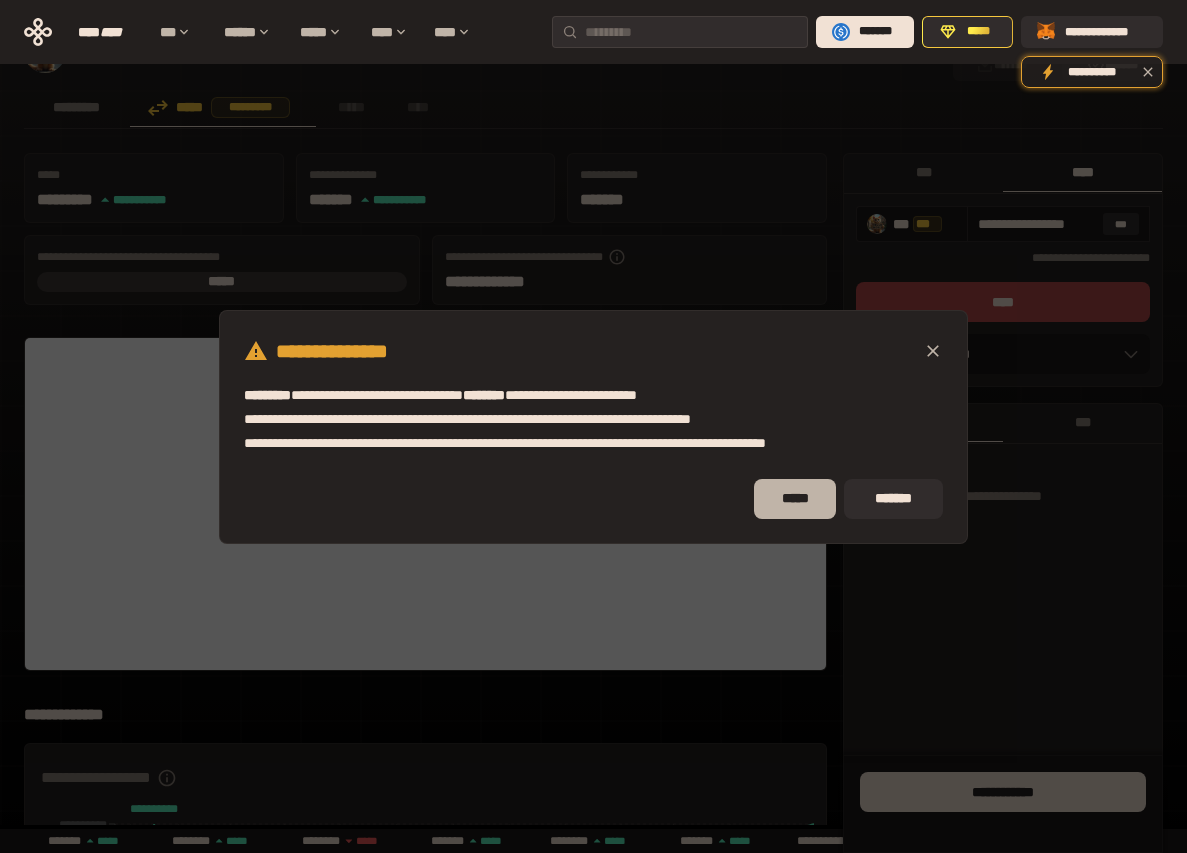 click on "*****" at bounding box center (795, 499) 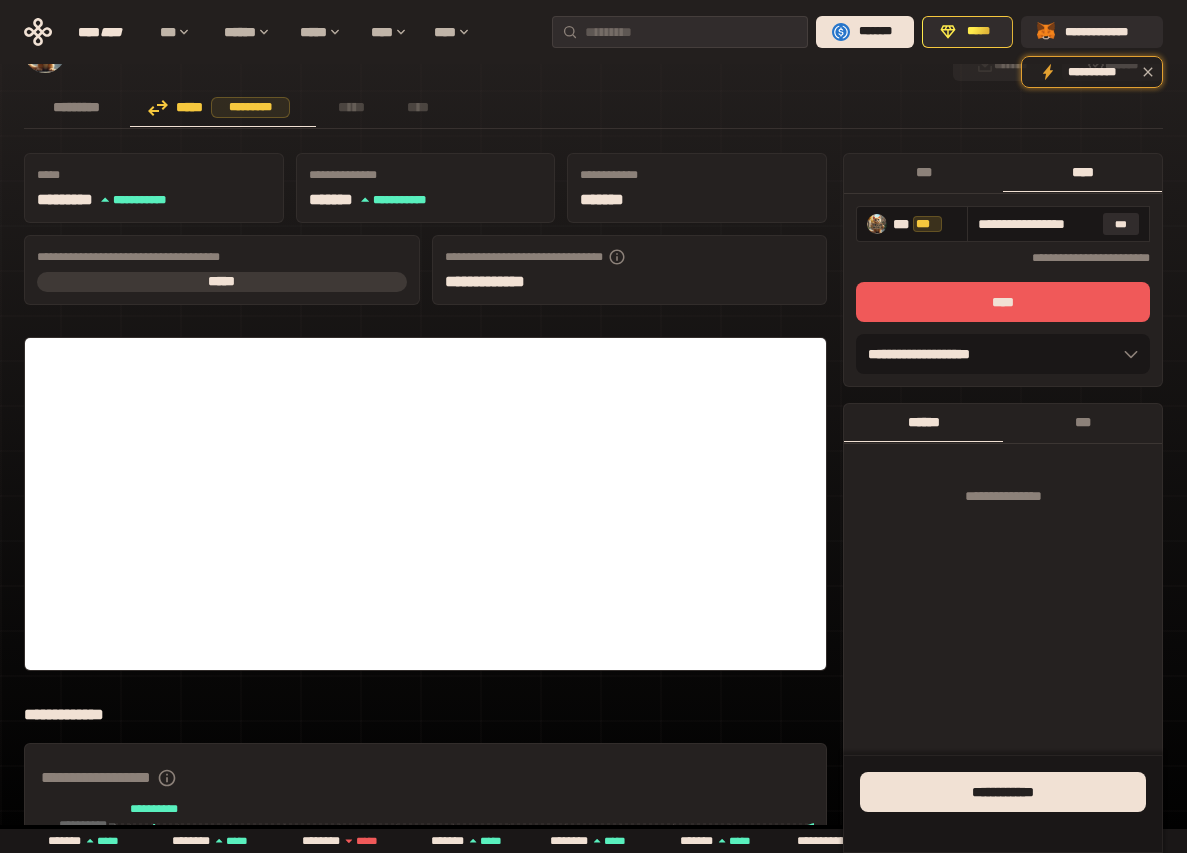 click on "****" at bounding box center (1003, 302) 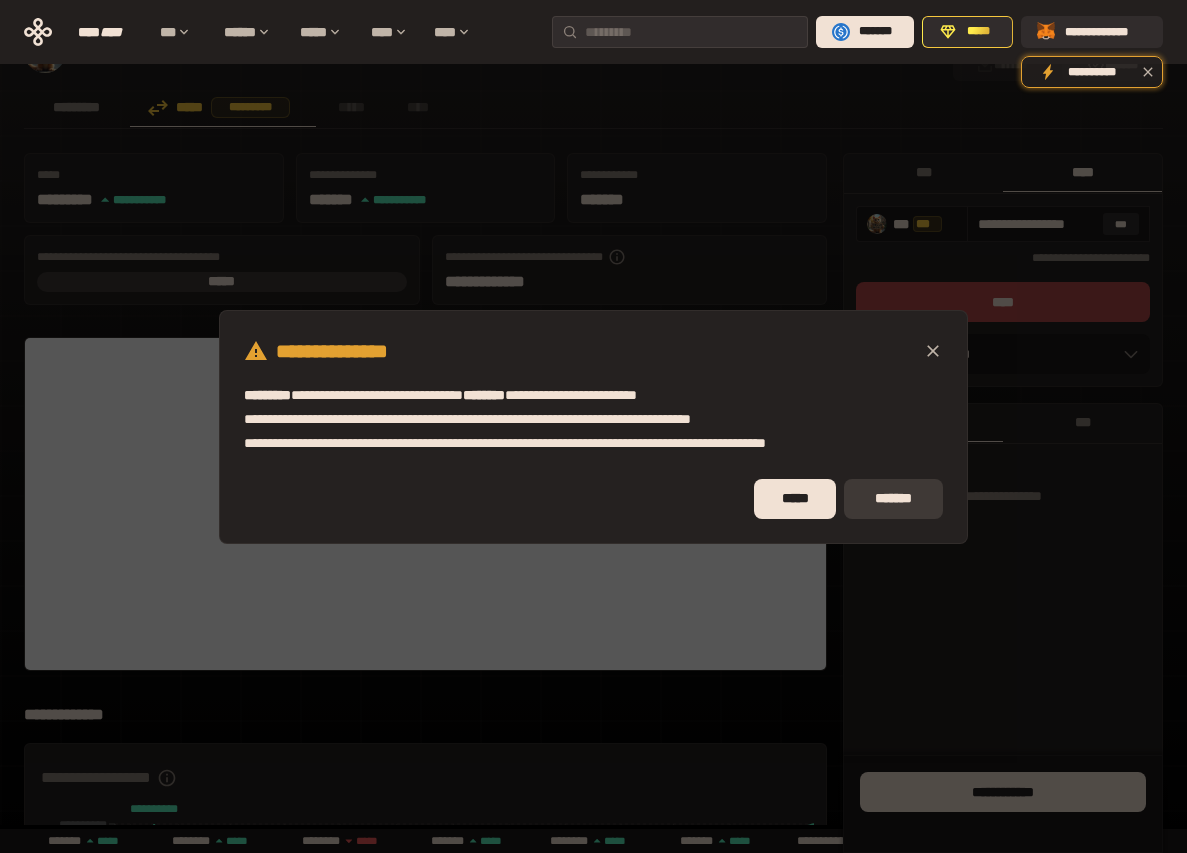 click on "*******" at bounding box center (893, 499) 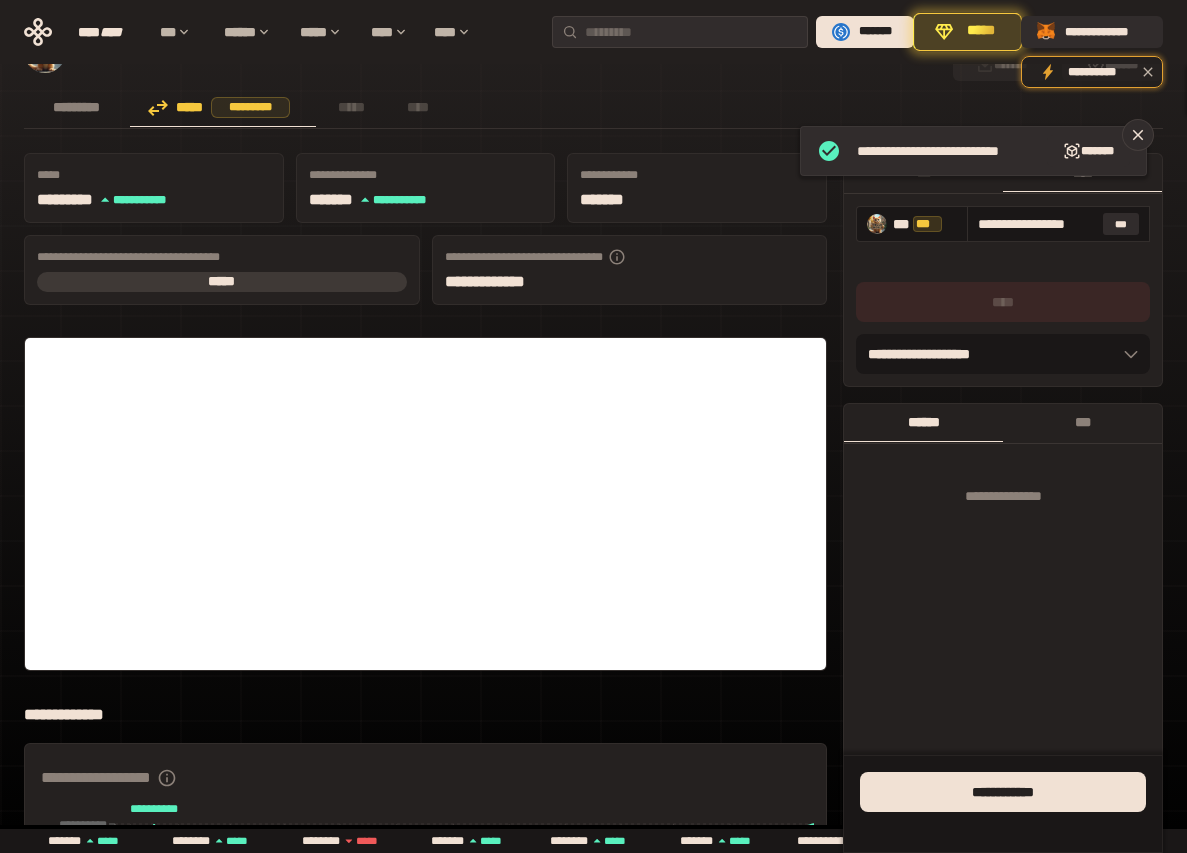 type 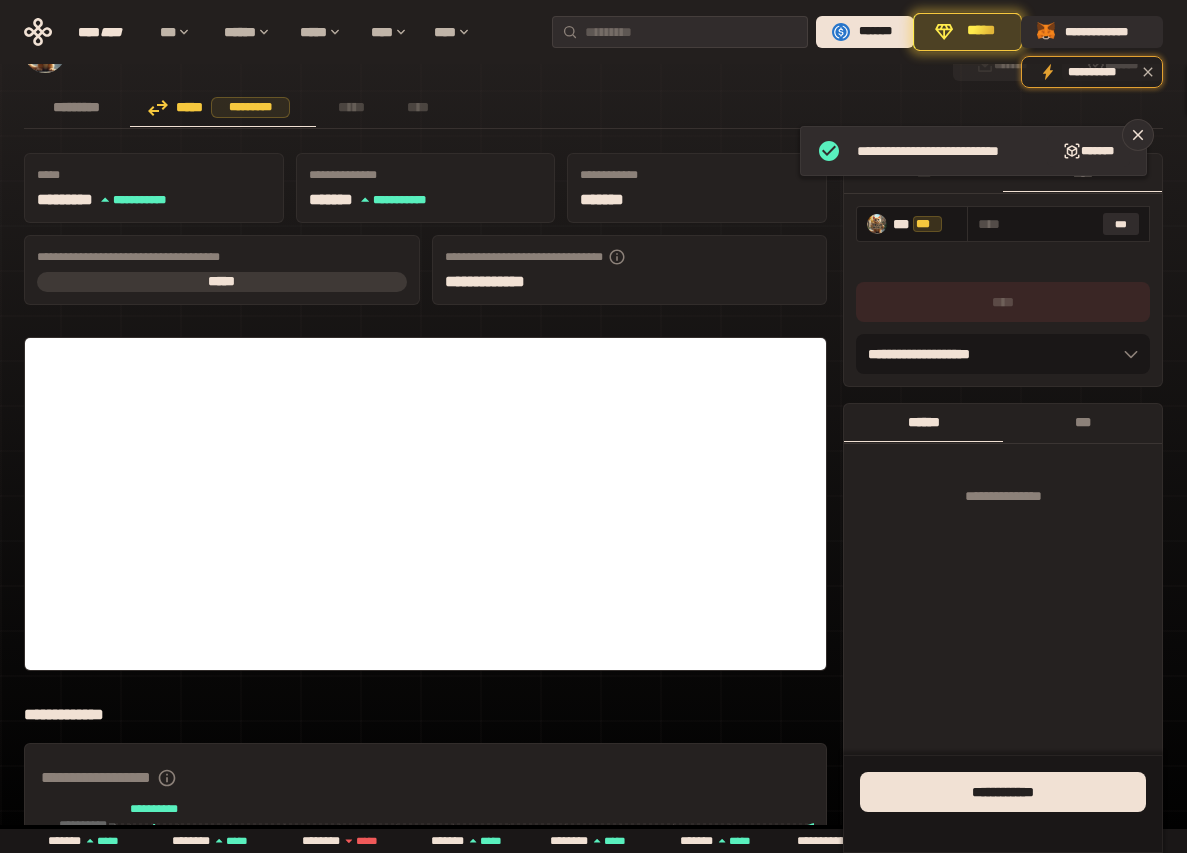 click on "**********" at bounding box center (593, 818) 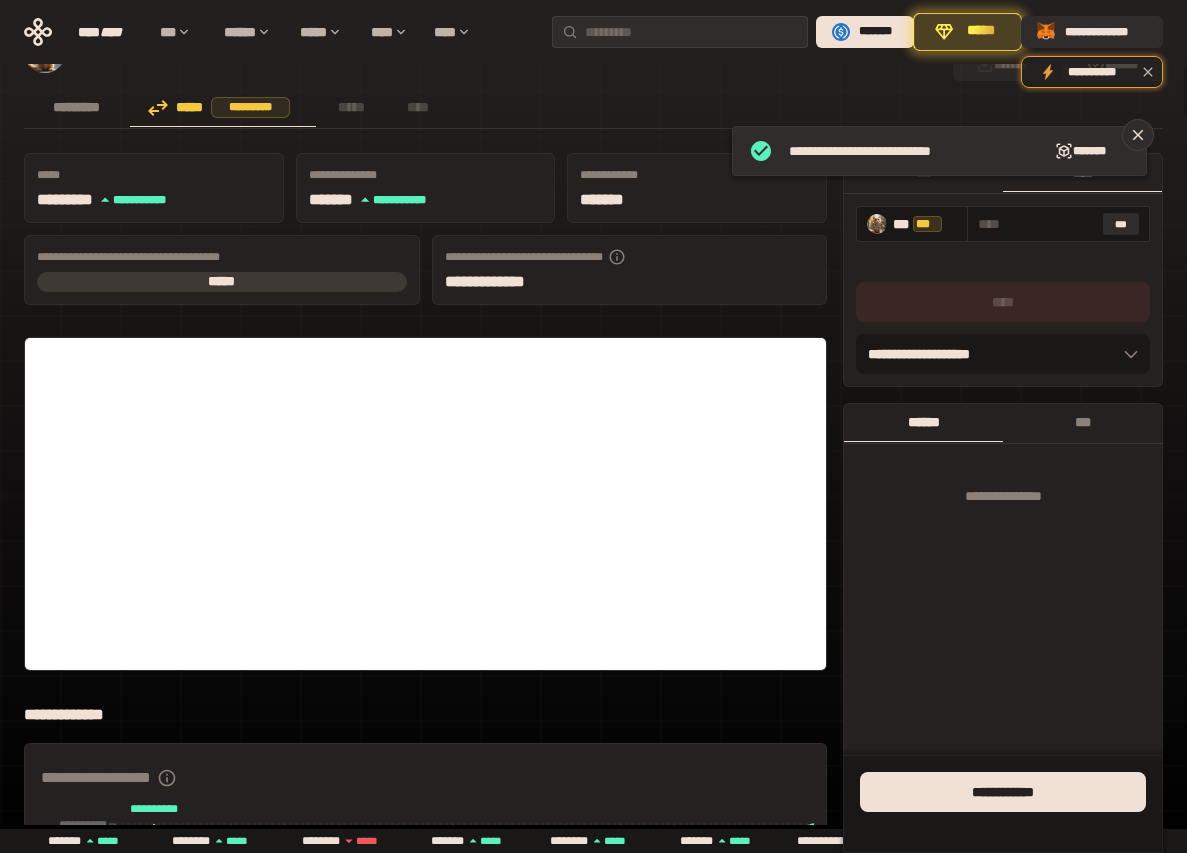 click on "**********" at bounding box center [593, 818] 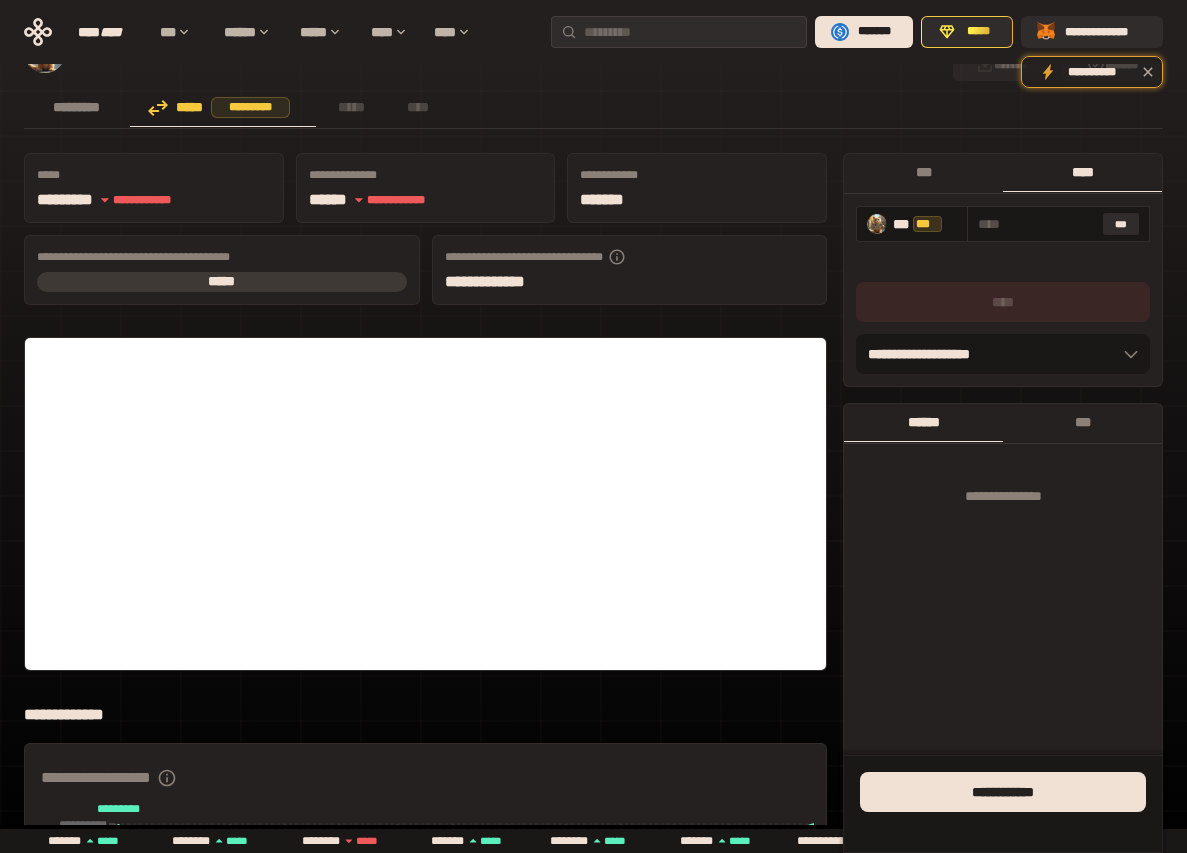 scroll, scrollTop: 564, scrollLeft: 0, axis: vertical 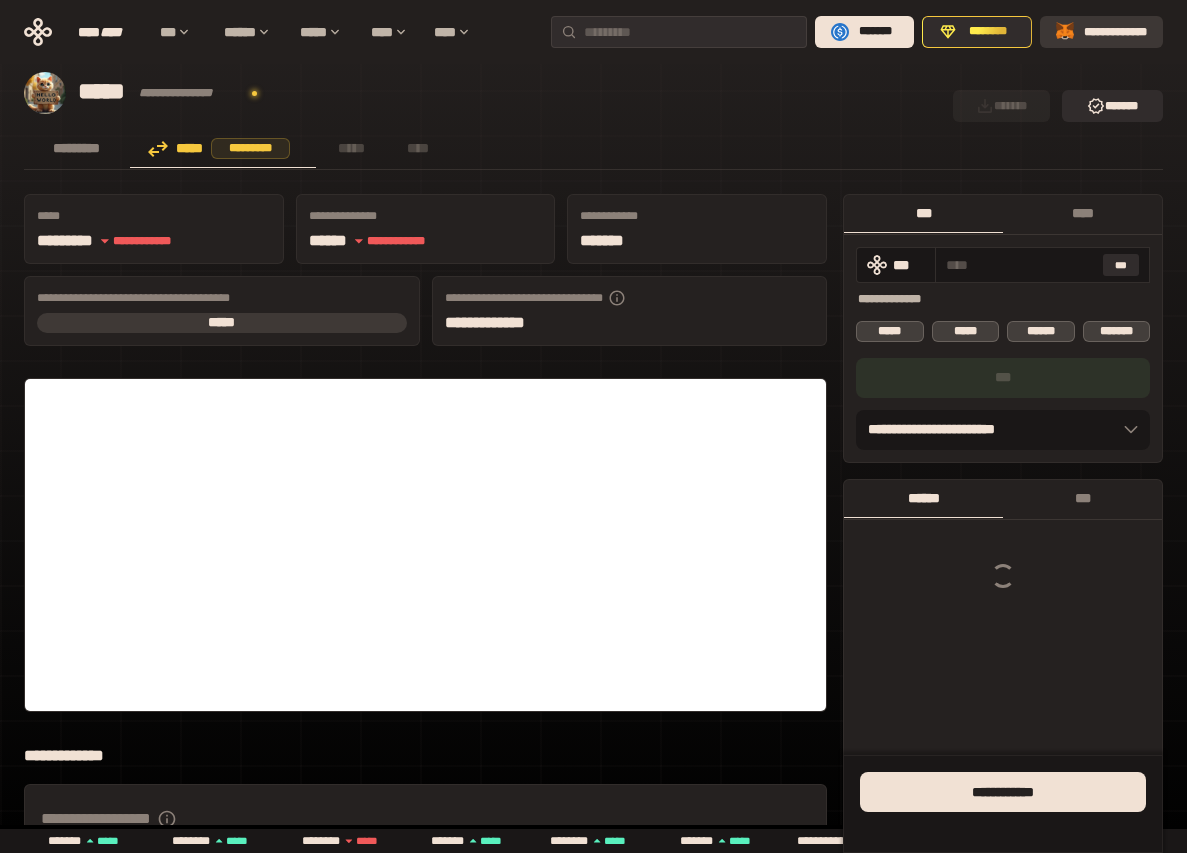click on "**********" at bounding box center [1115, 32] 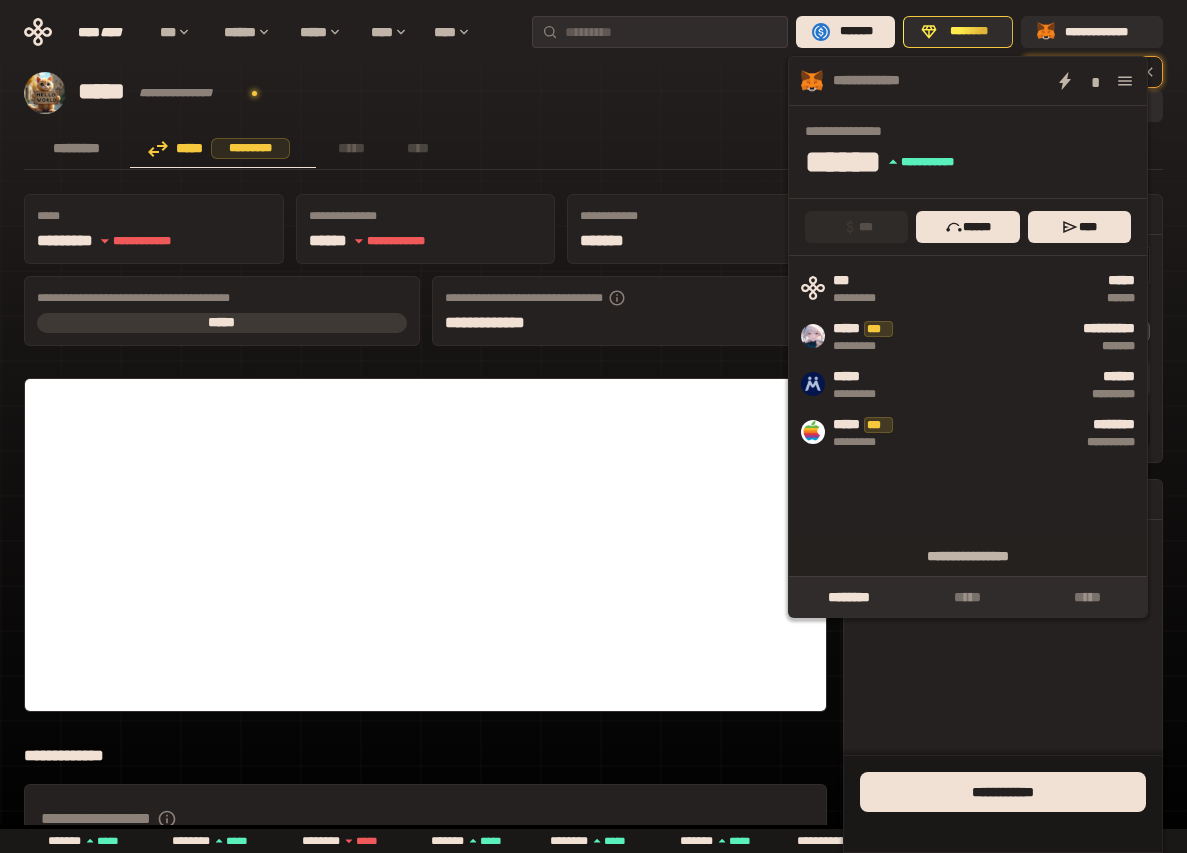 click on "*****" at bounding box center (610, 1181) 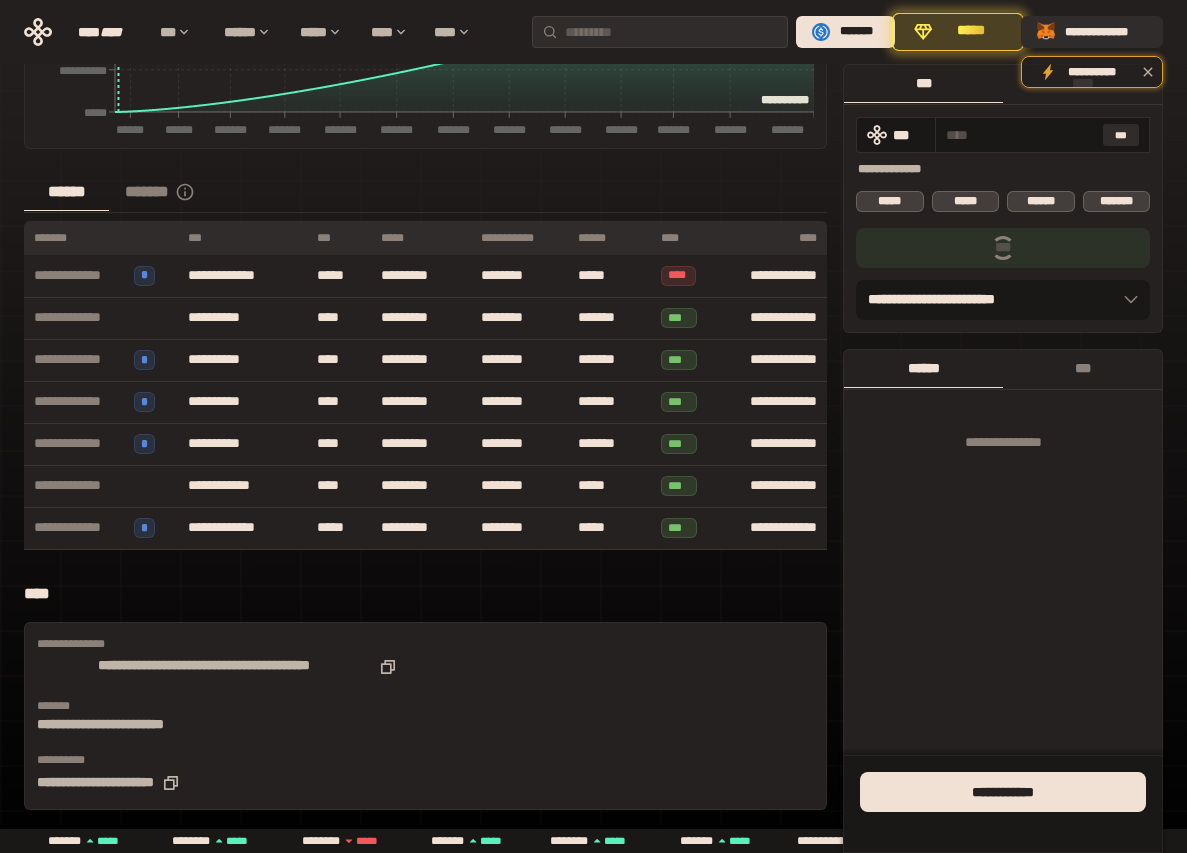 scroll, scrollTop: 206, scrollLeft: 0, axis: vertical 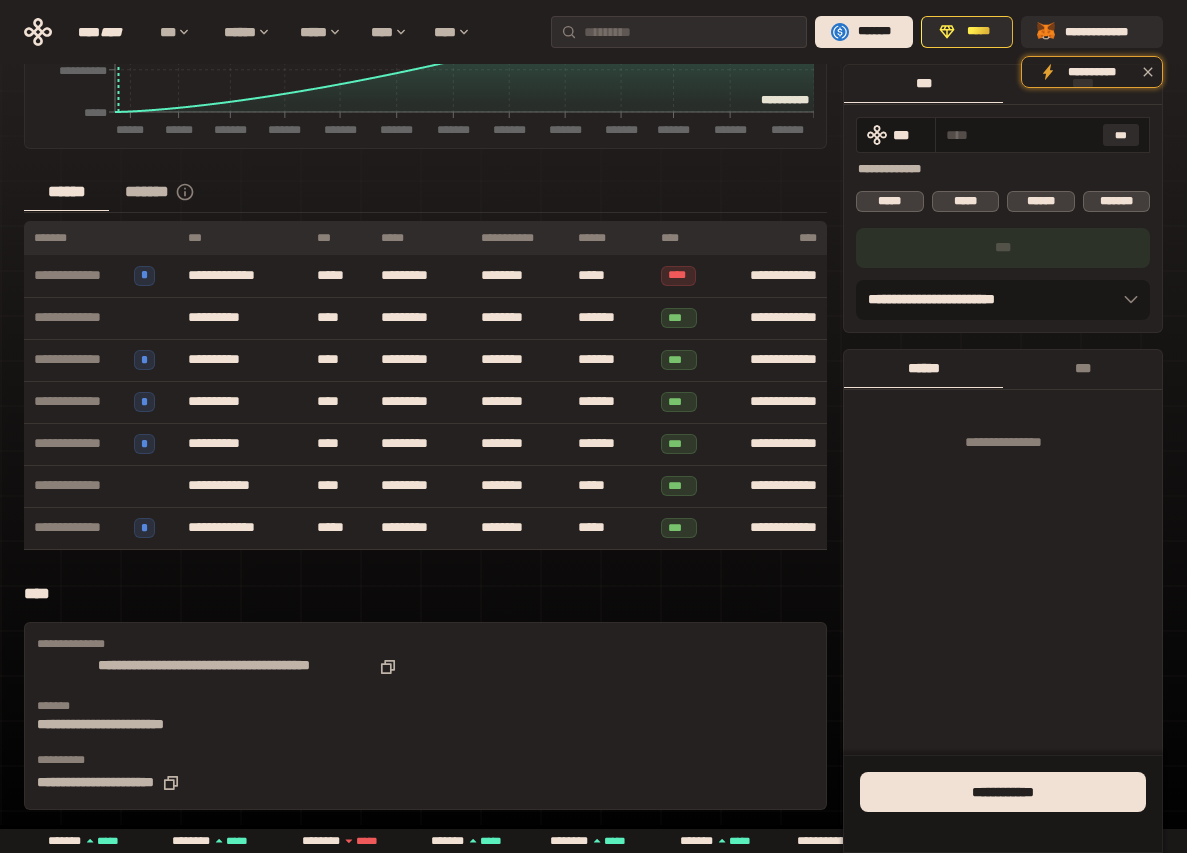 click on "*******" at bounding box center [171, 192] 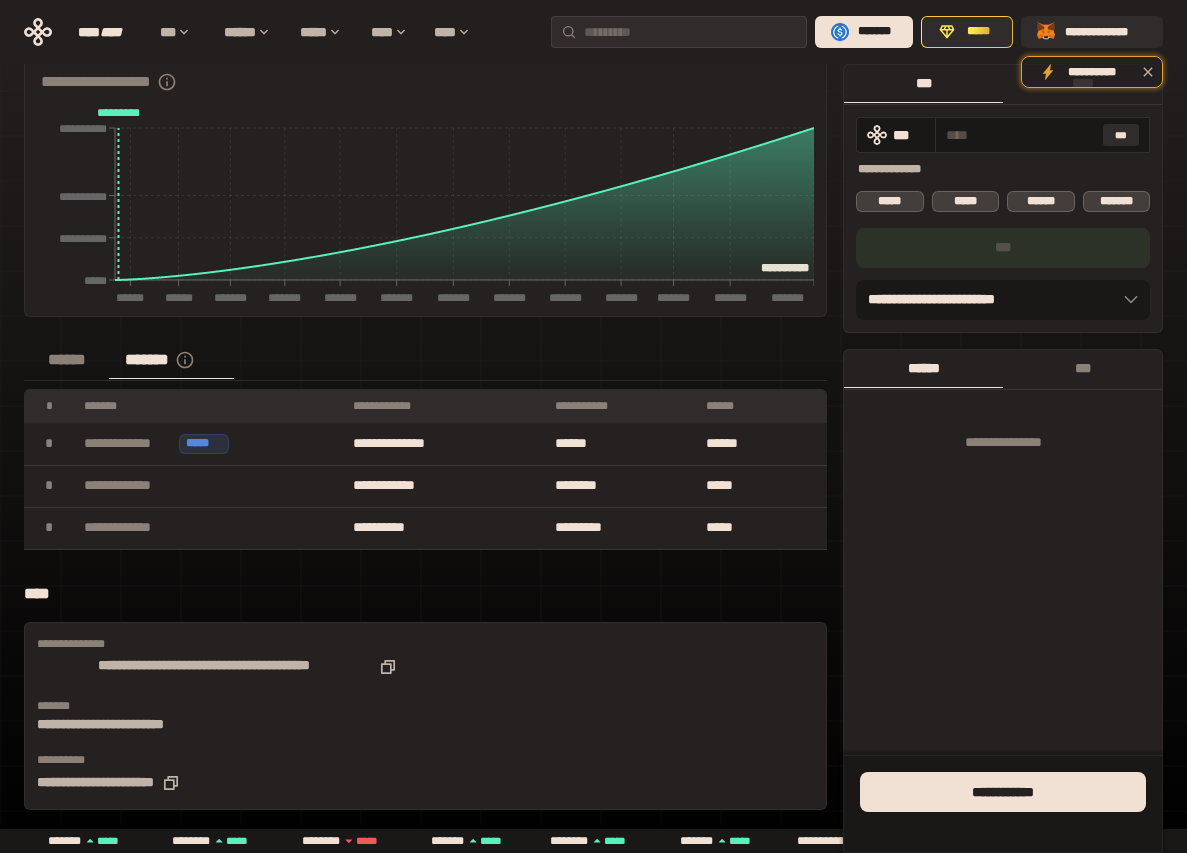 scroll, scrollTop: 614, scrollLeft: 0, axis: vertical 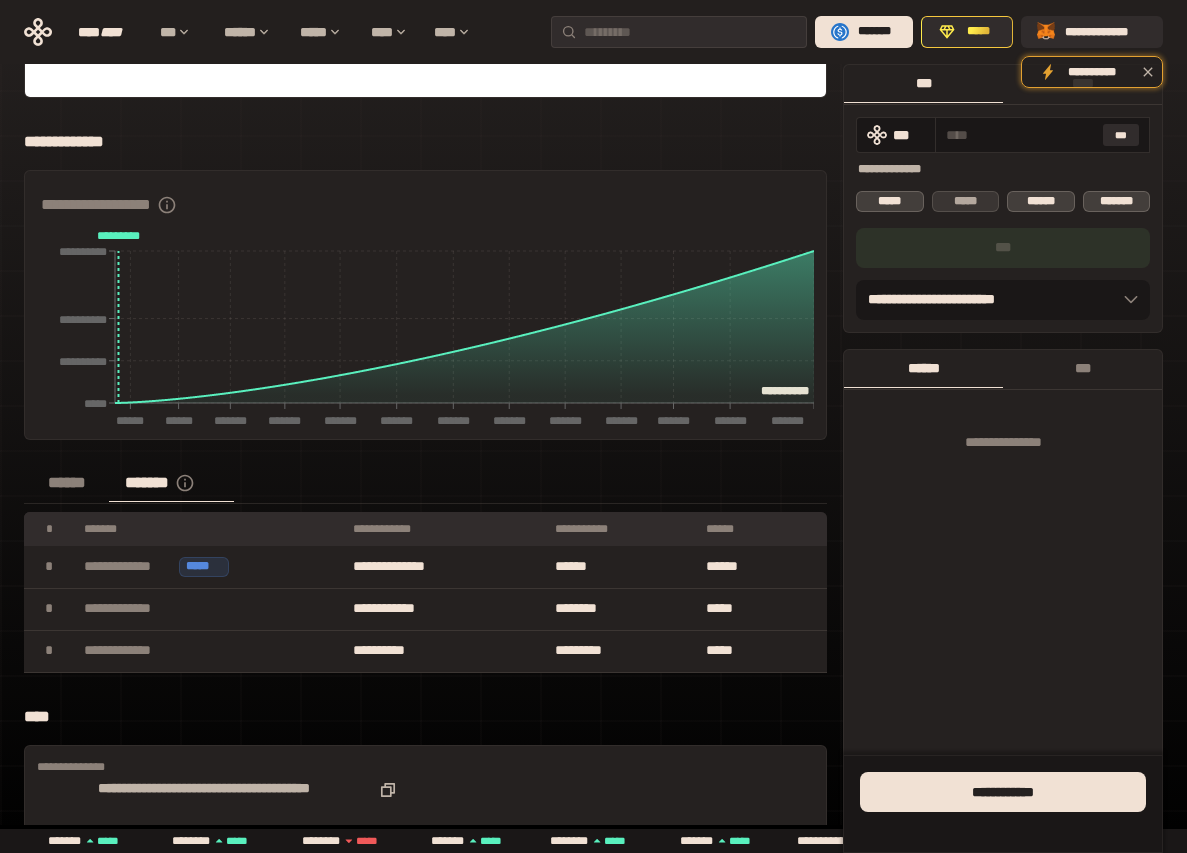 click on "*****" at bounding box center (966, 201) 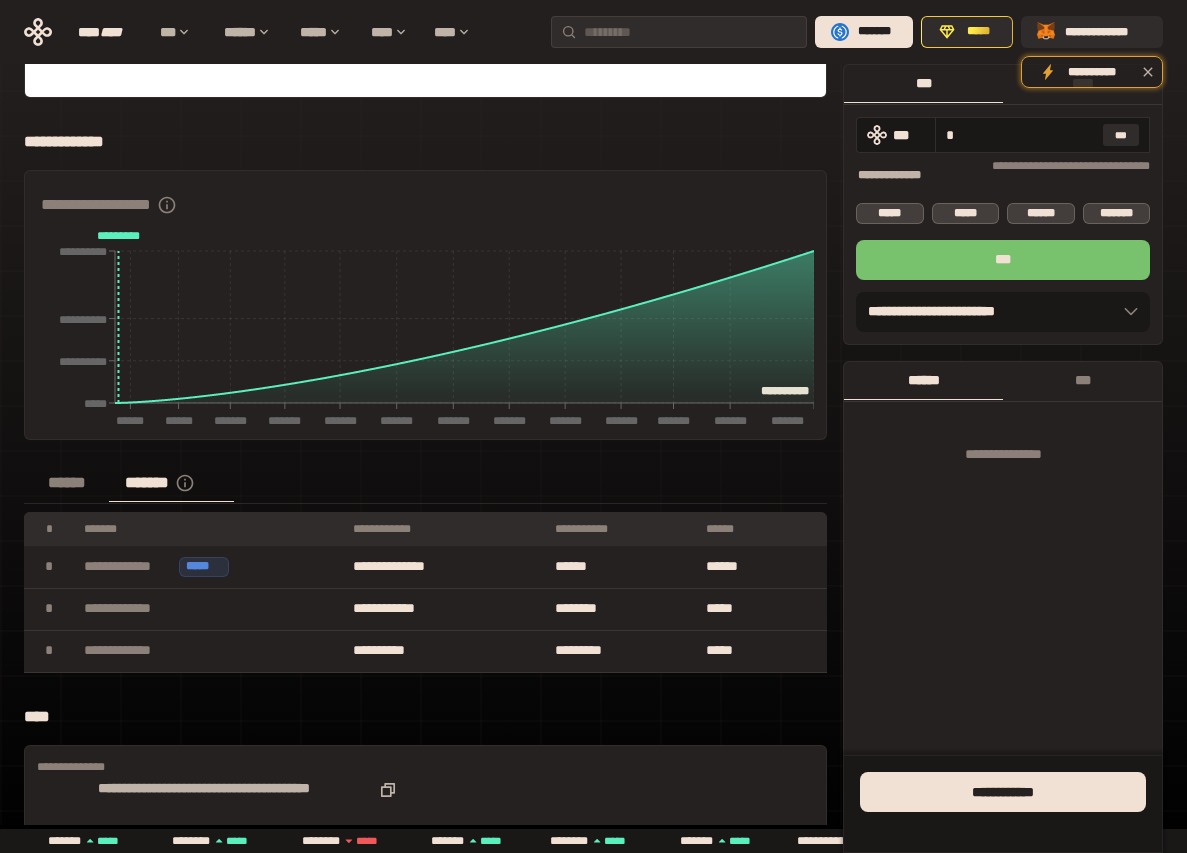click on "***" at bounding box center [1003, 260] 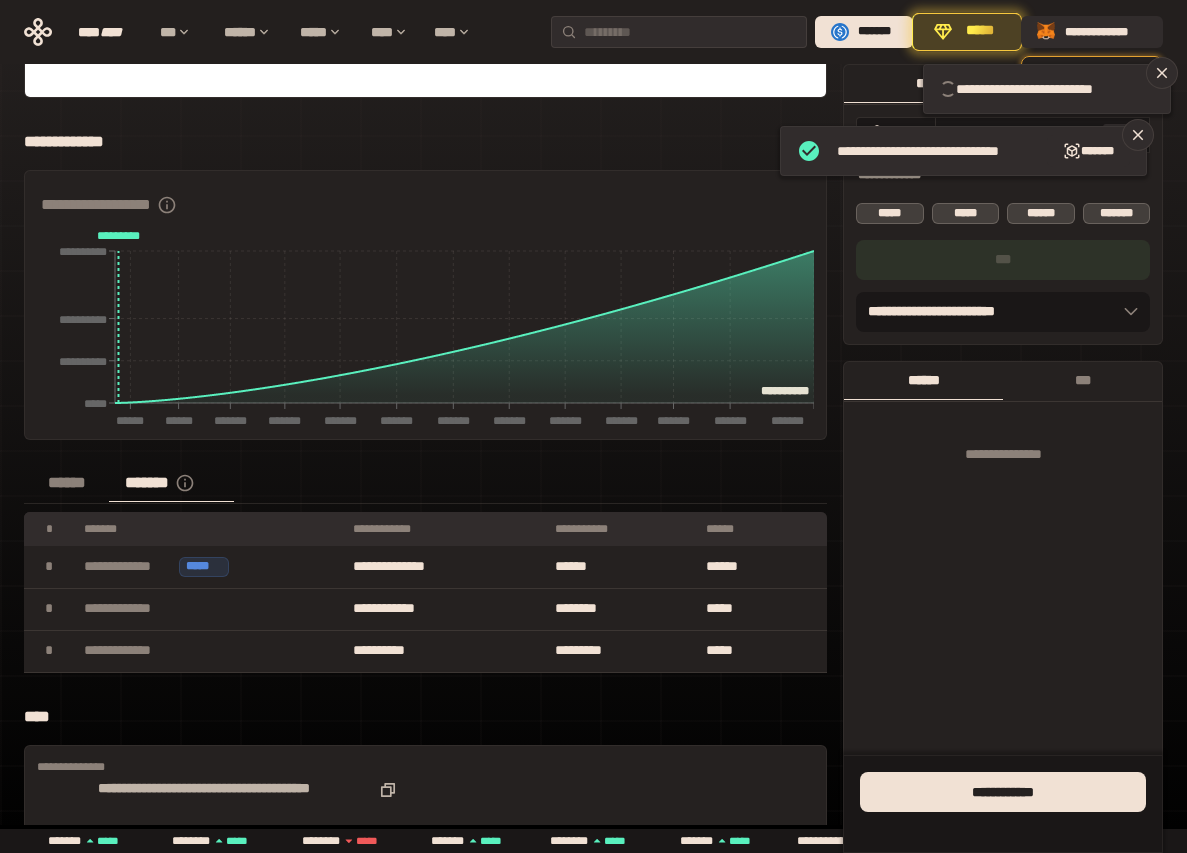 type 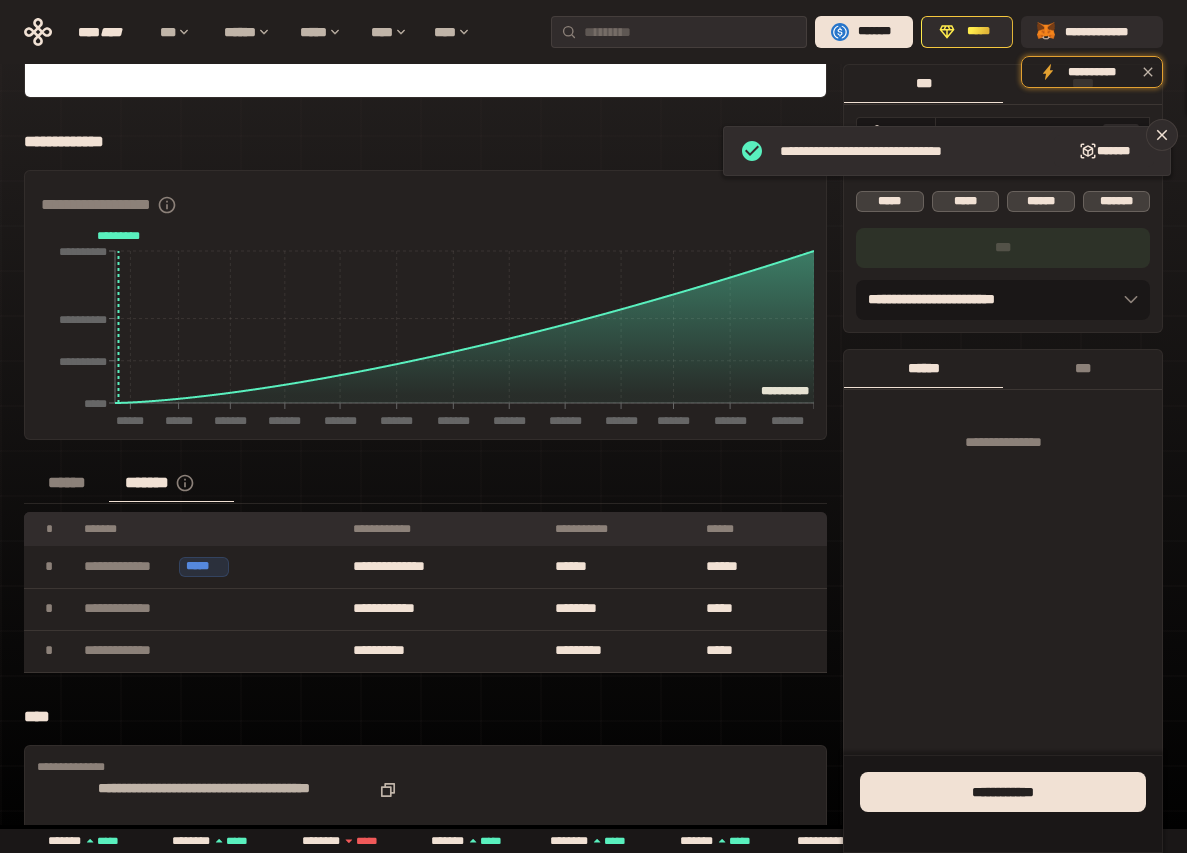 drag, startPoint x: 1147, startPoint y: 73, endPoint x: 1010, endPoint y: 186, distance: 177.58942 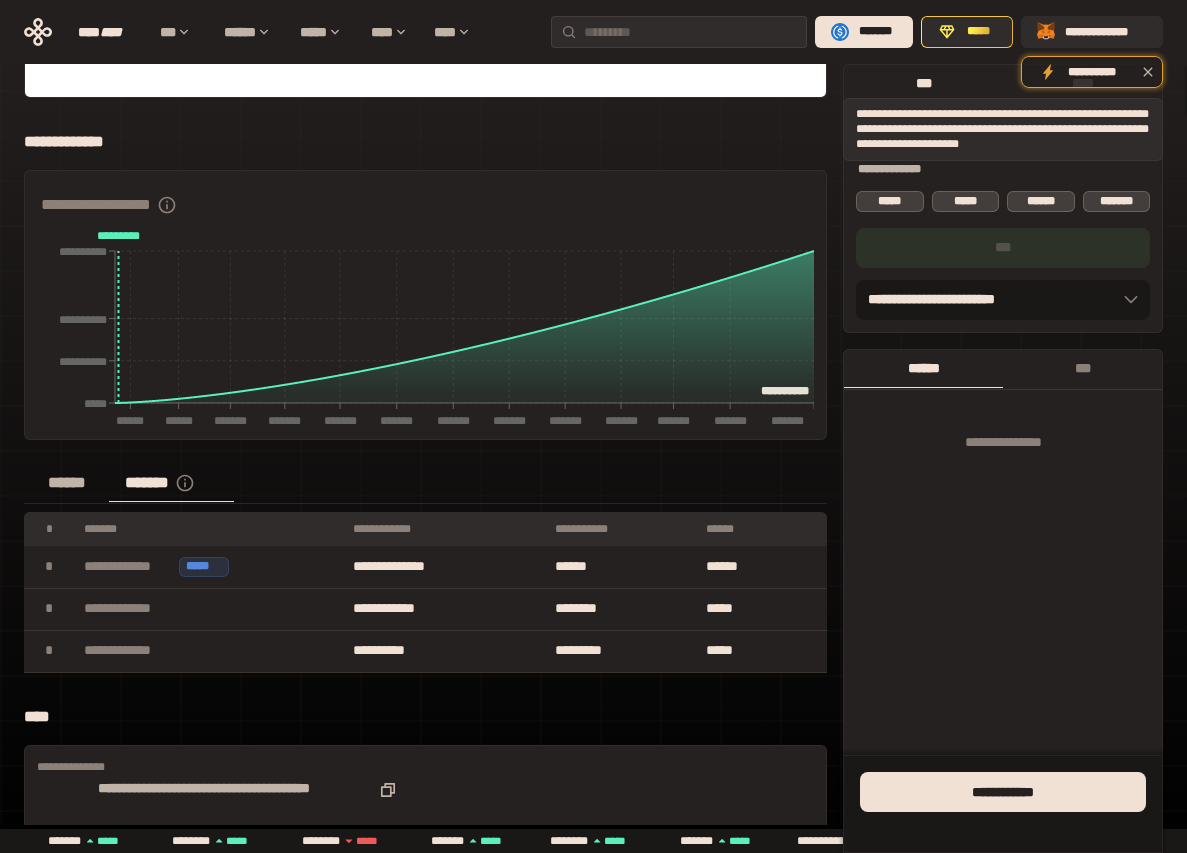 click on "****** *******" at bounding box center (425, 484) 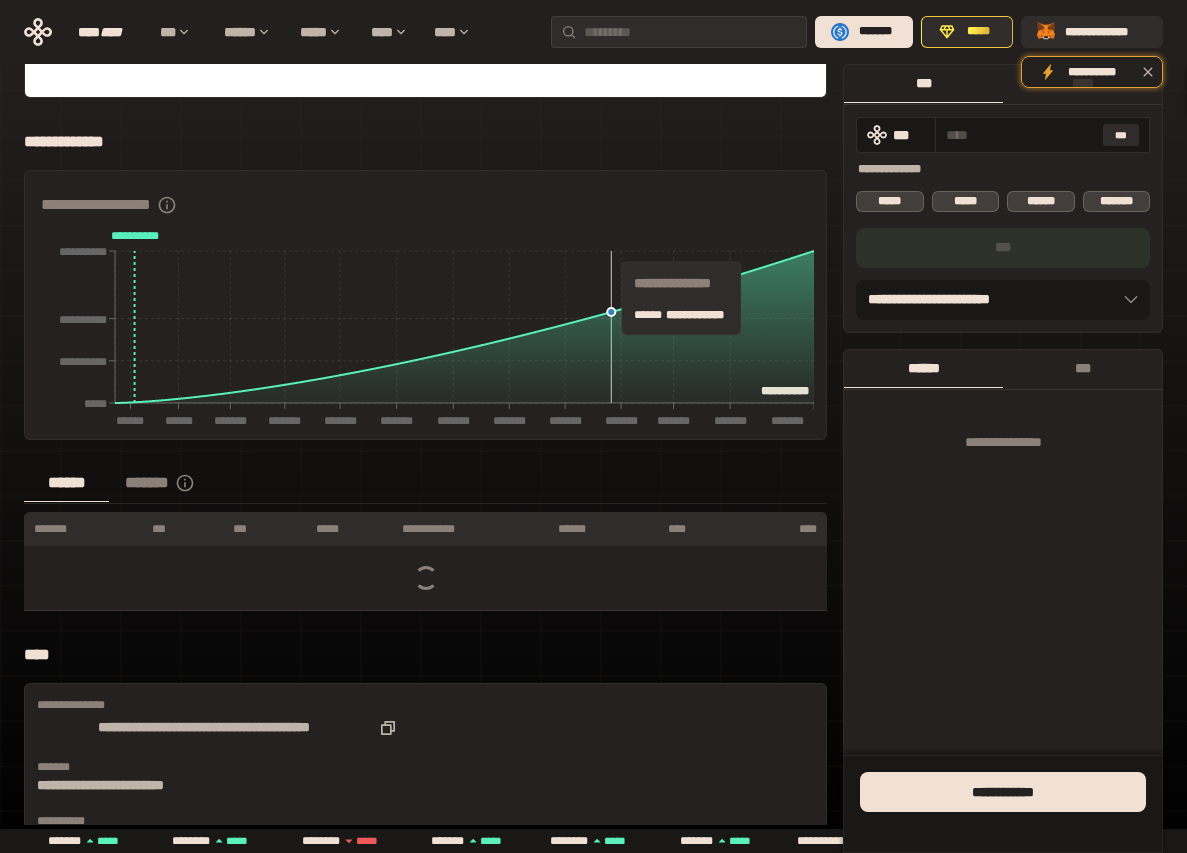 scroll, scrollTop: 127, scrollLeft: 0, axis: vertical 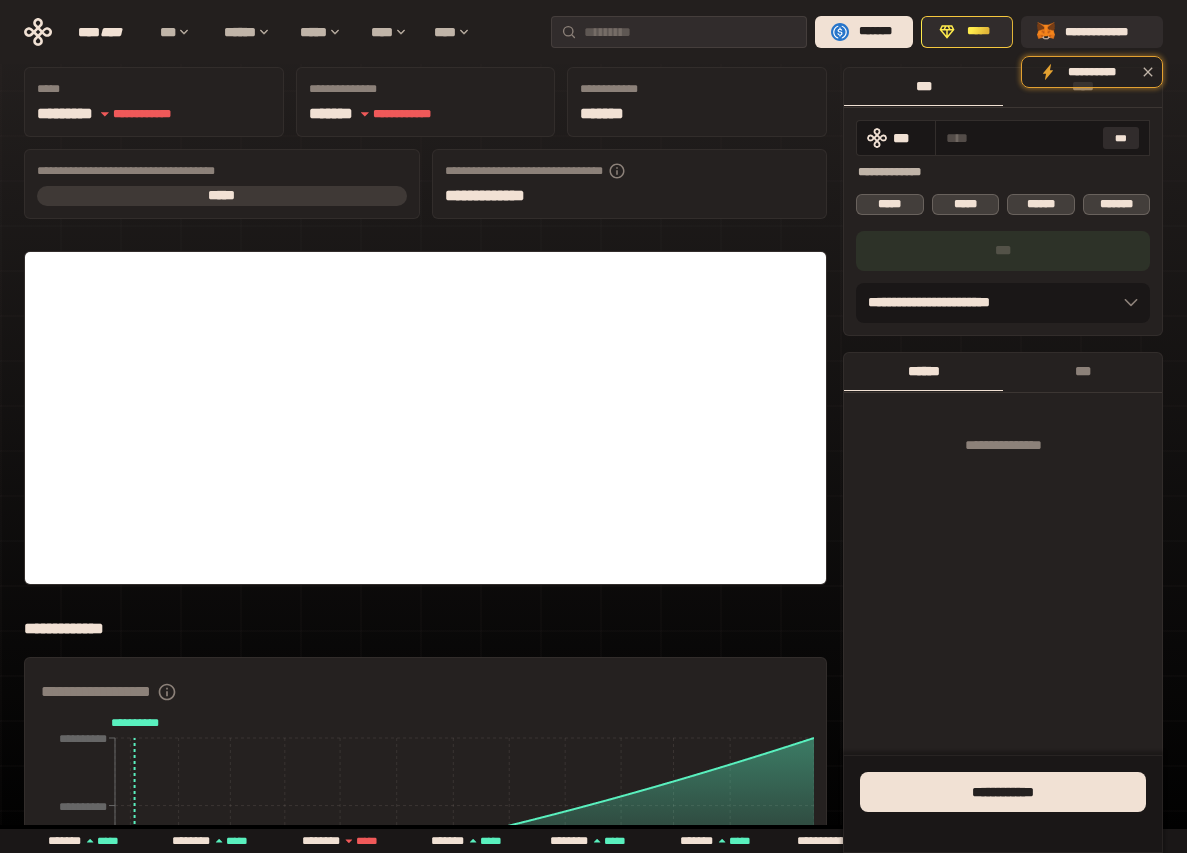 click on "*********" at bounding box center [77, 21] 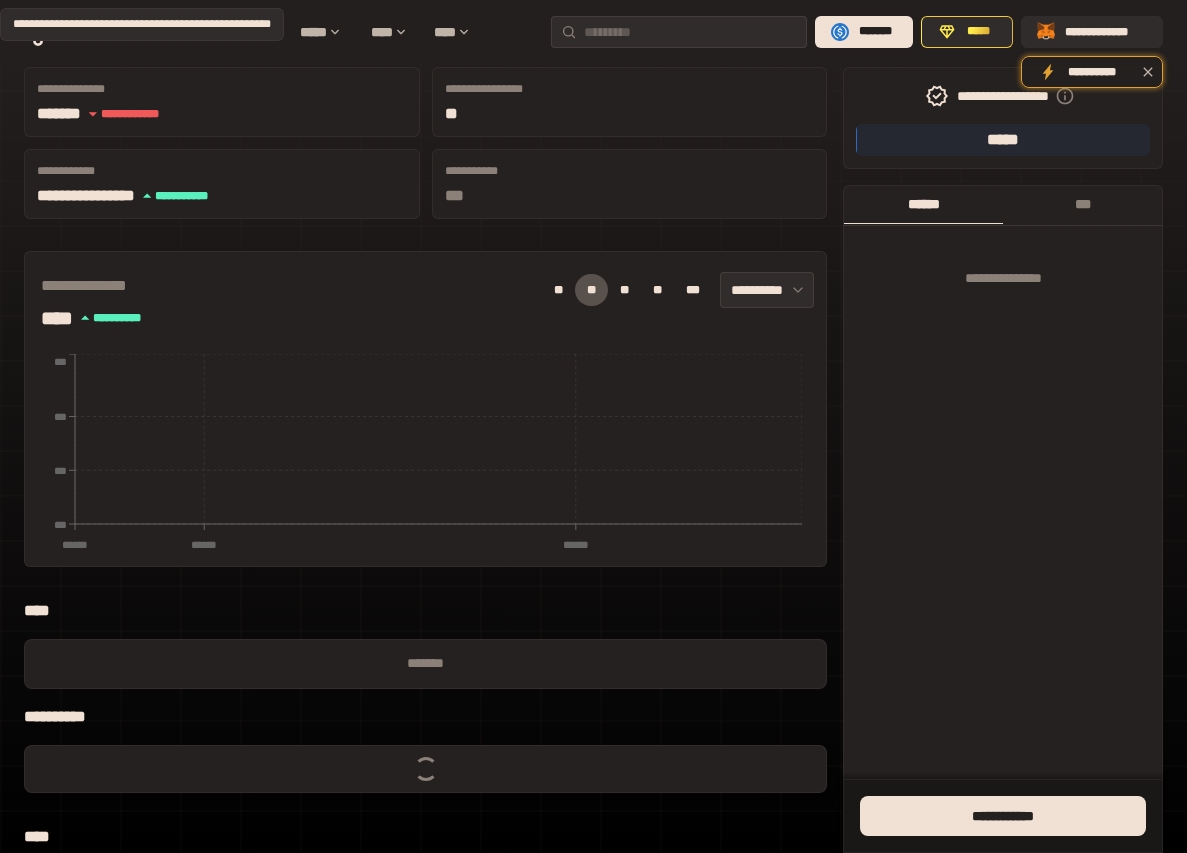 scroll, scrollTop: 0, scrollLeft: 0, axis: both 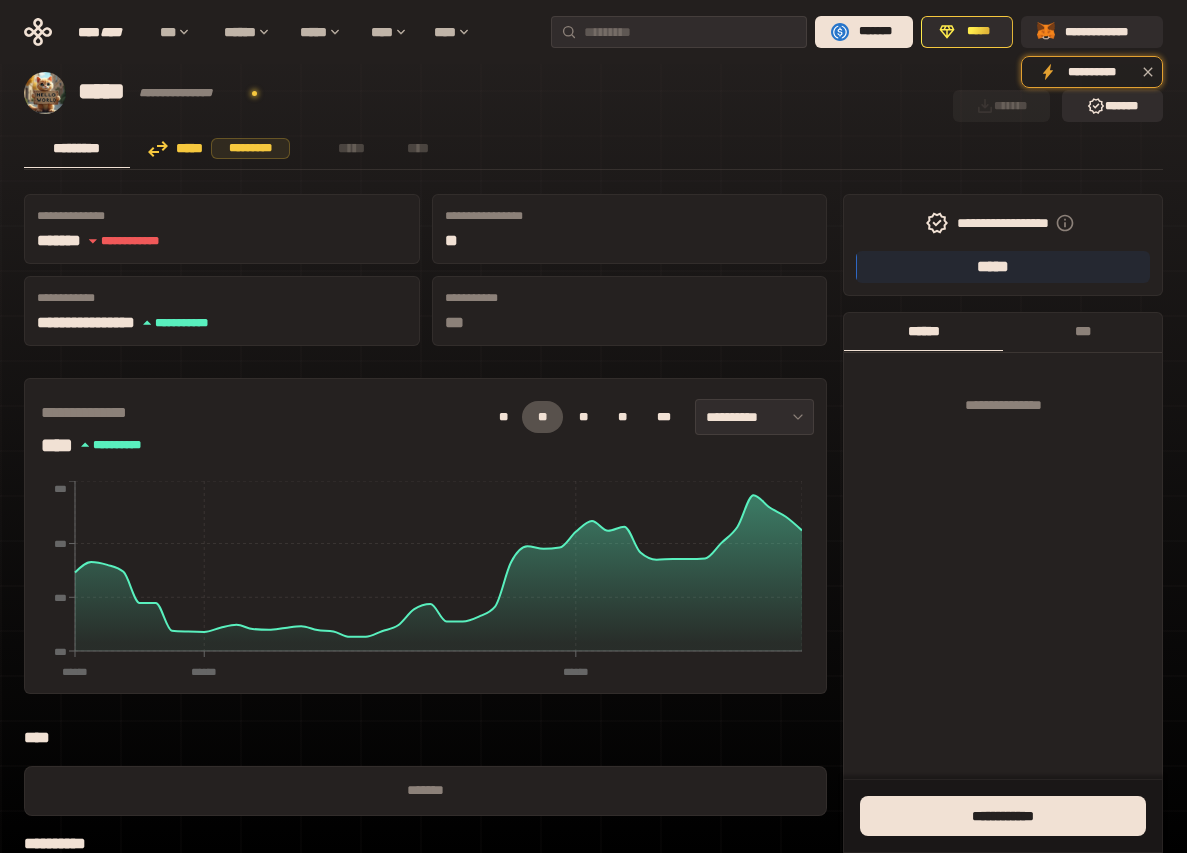 click on "*****      *********" at bounding box center [223, 148] 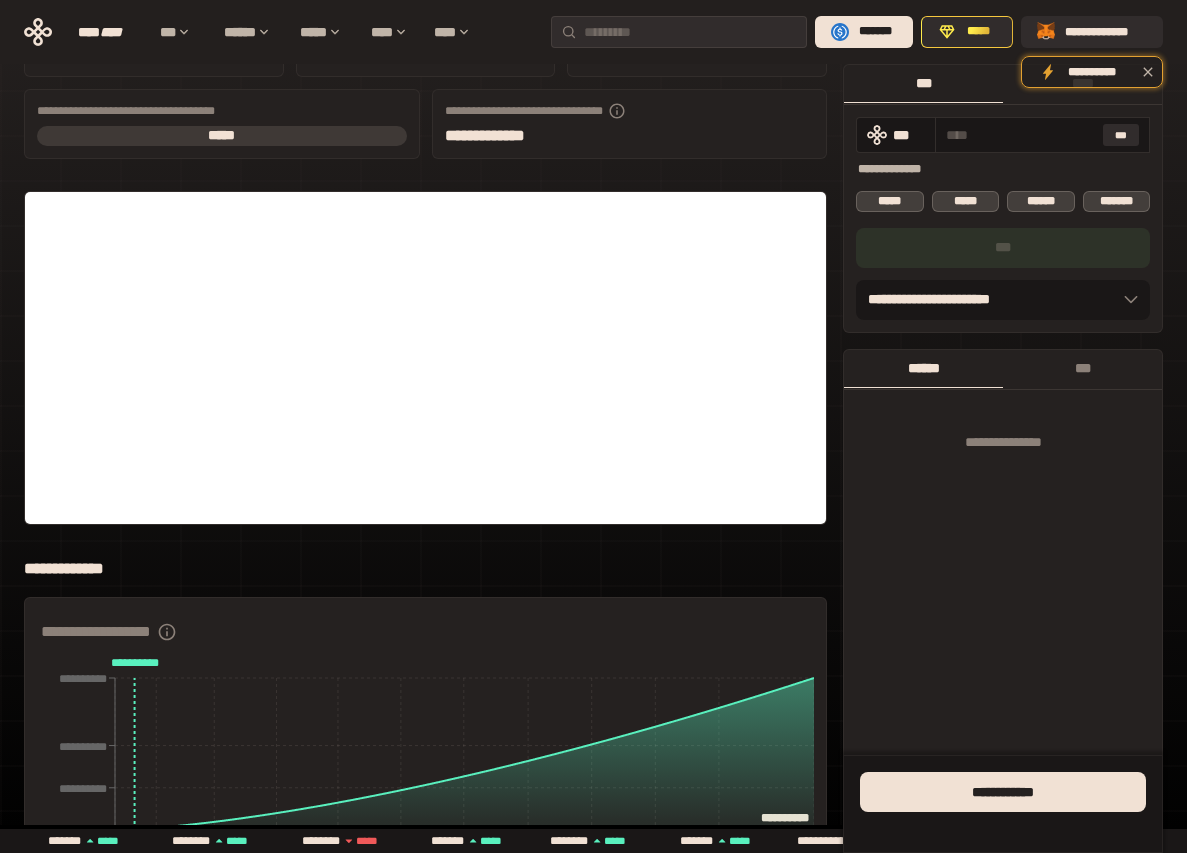 scroll, scrollTop: 217, scrollLeft: 0, axis: vertical 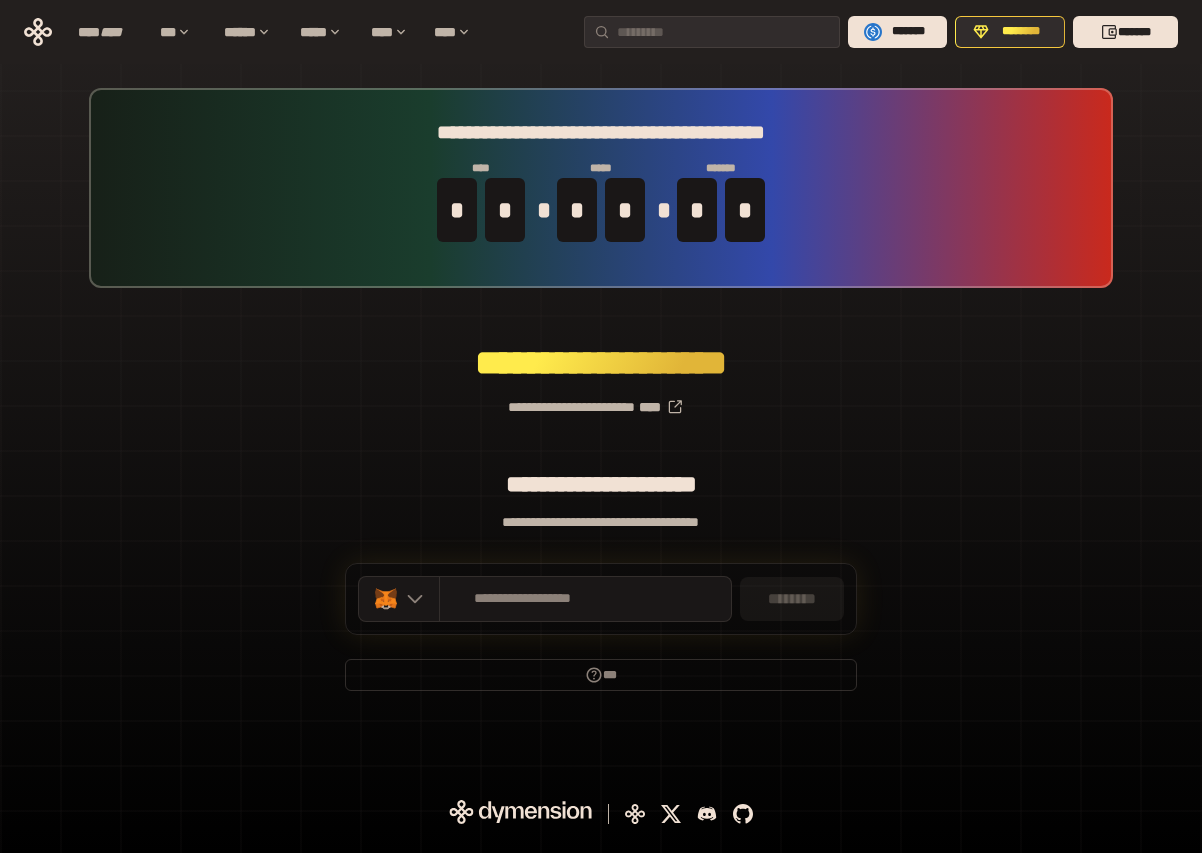 click on "**********" at bounding box center (601, 399) 